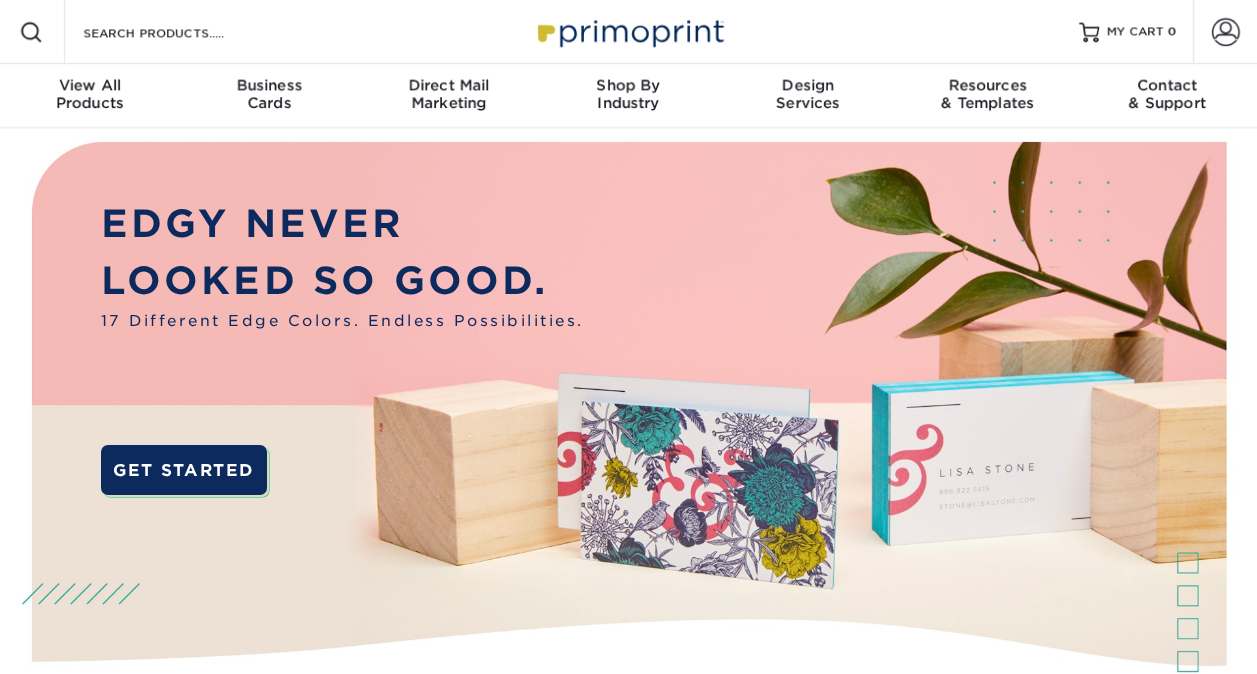 scroll, scrollTop: 0, scrollLeft: 0, axis: both 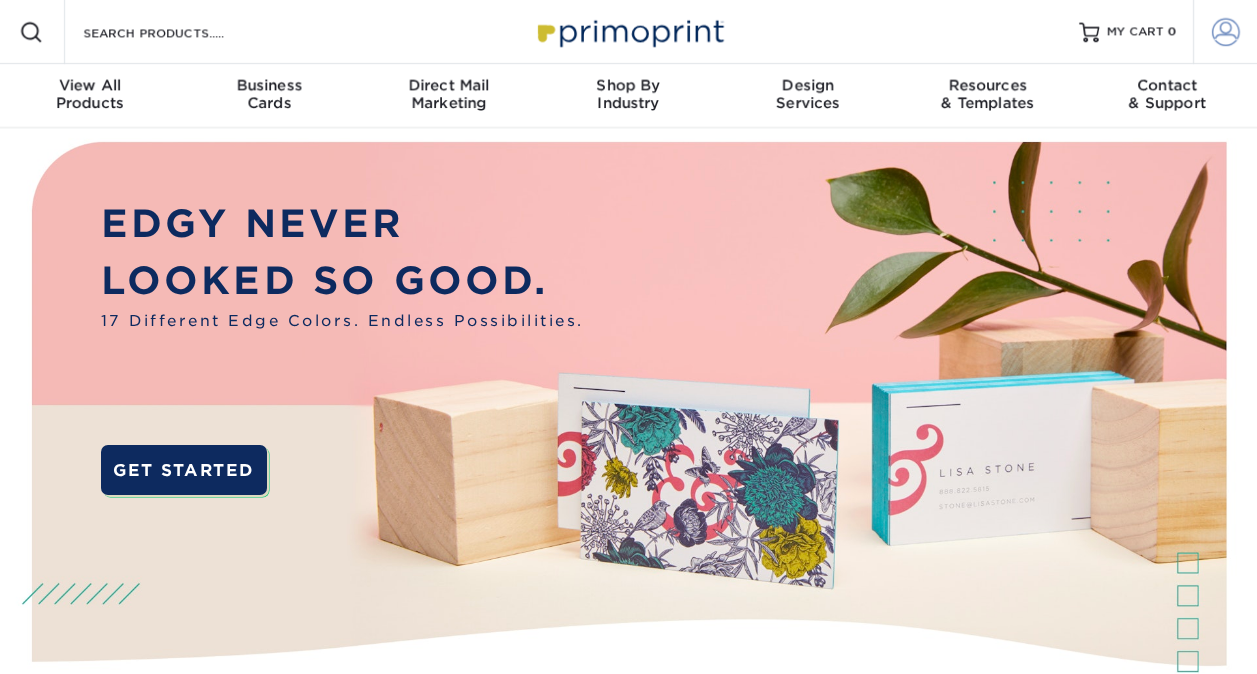 click at bounding box center [1226, 32] 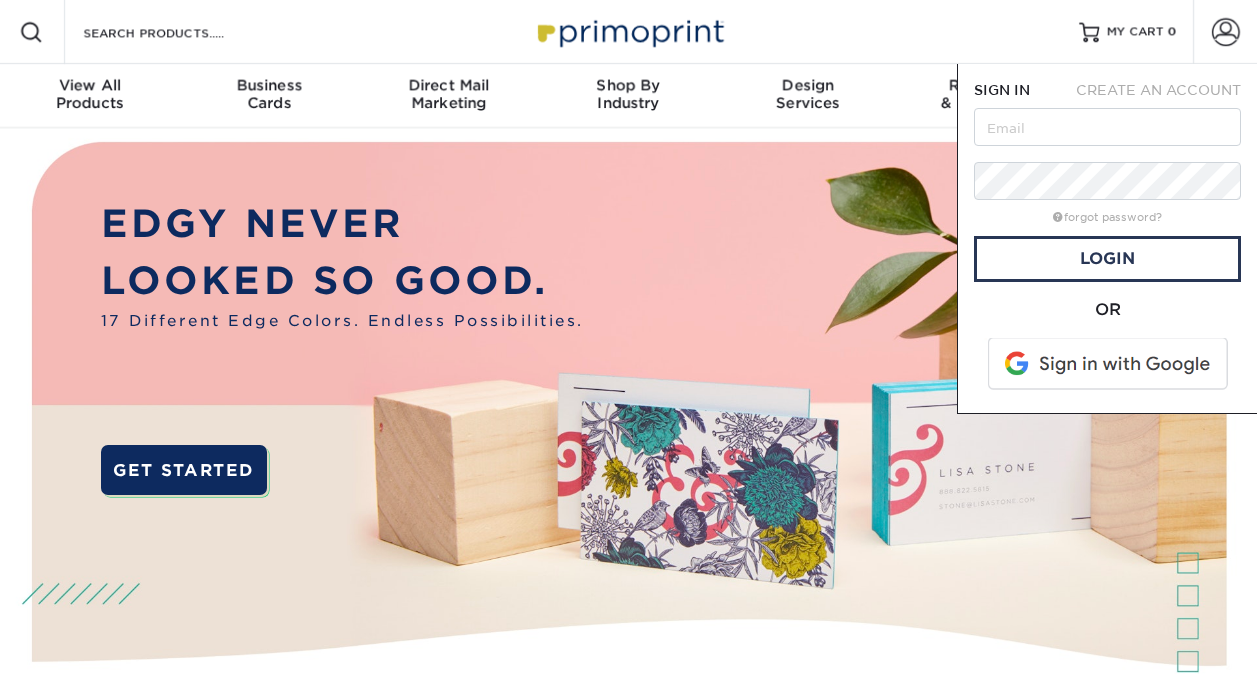 click at bounding box center (1109, 364) 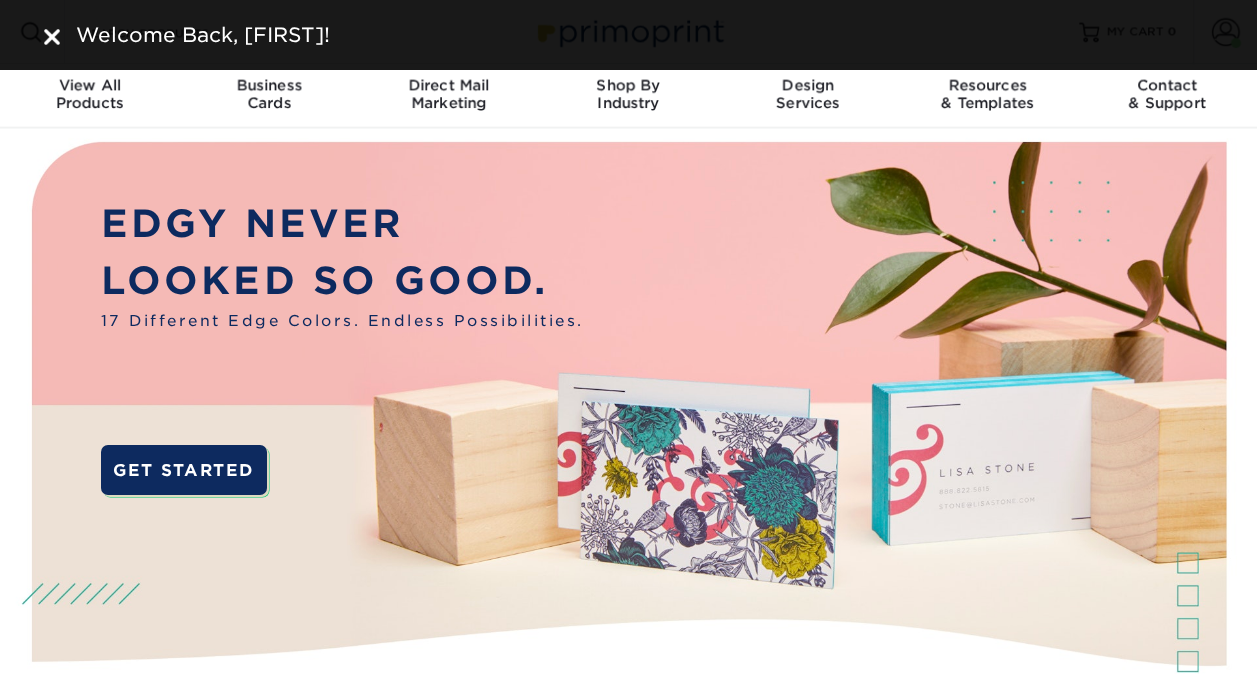 scroll, scrollTop: 0, scrollLeft: 0, axis: both 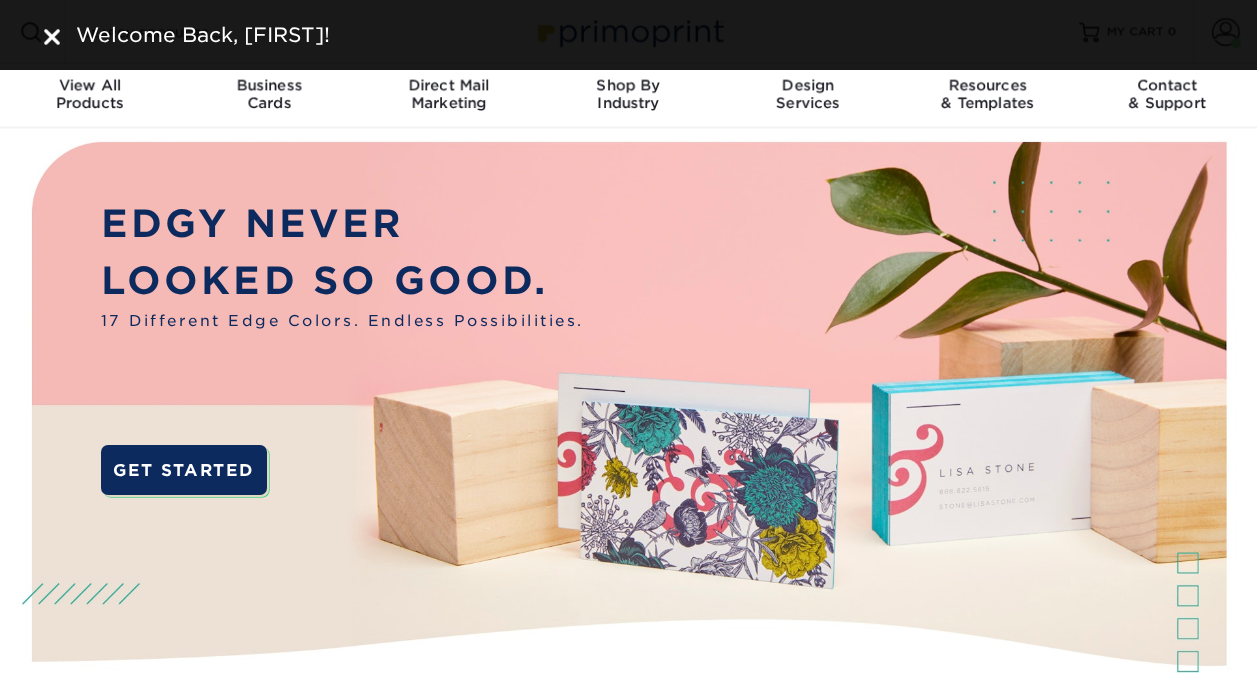 click at bounding box center [52, 37] 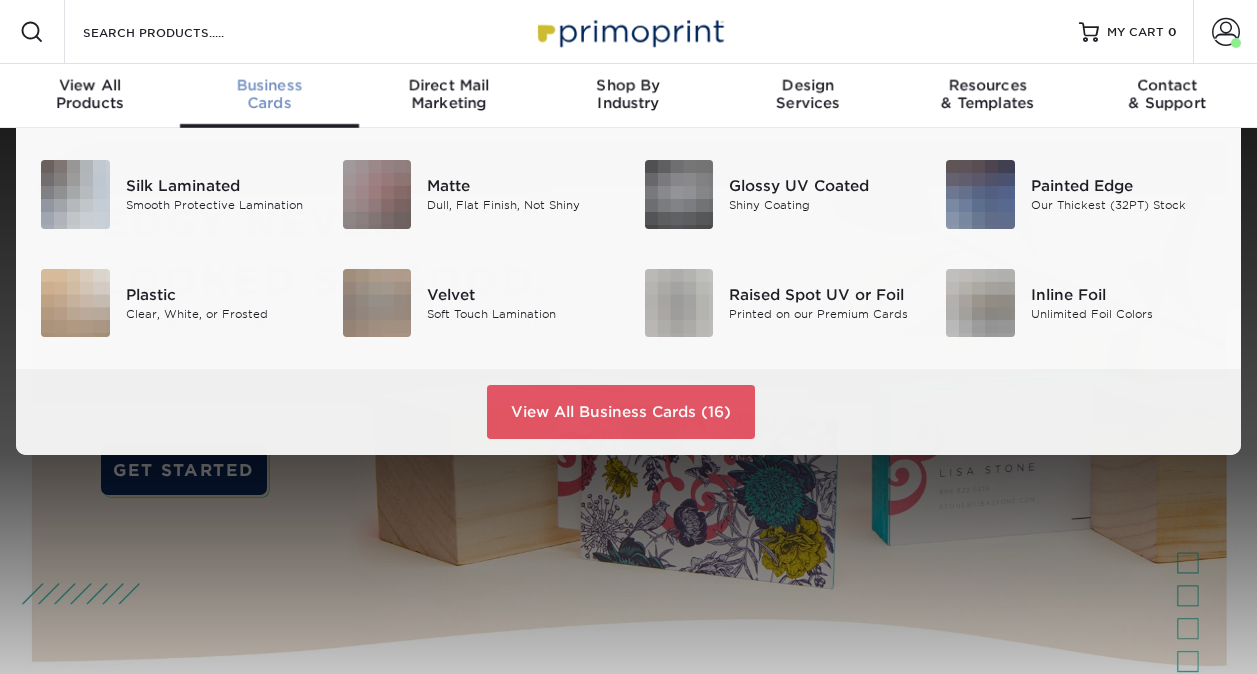 click on "Business" at bounding box center (270, 85) 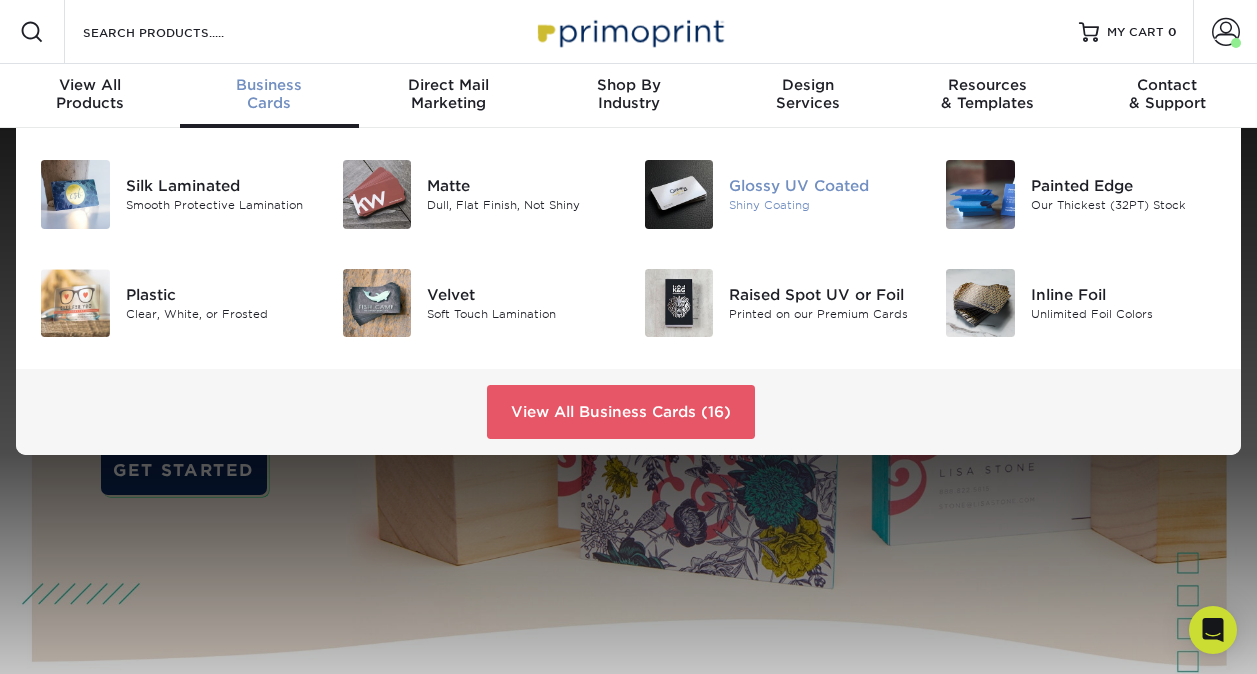 click on "Glossy UV Coated" at bounding box center [822, 186] 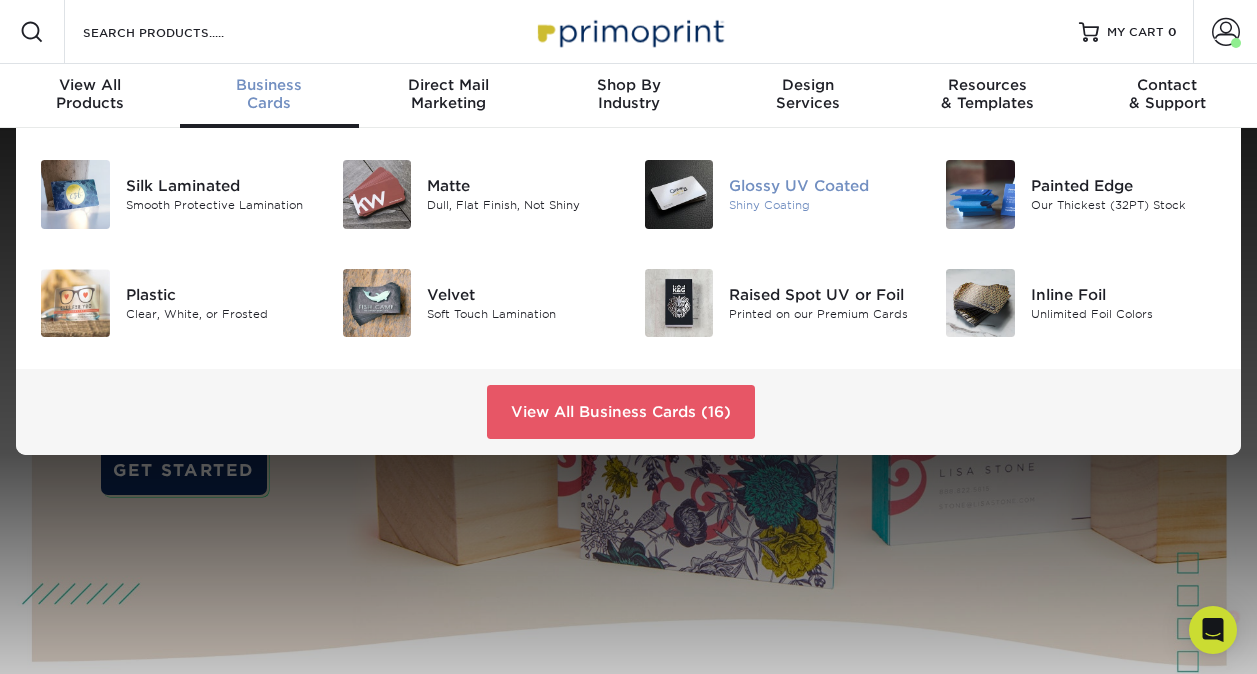 scroll, scrollTop: 0, scrollLeft: 0, axis: both 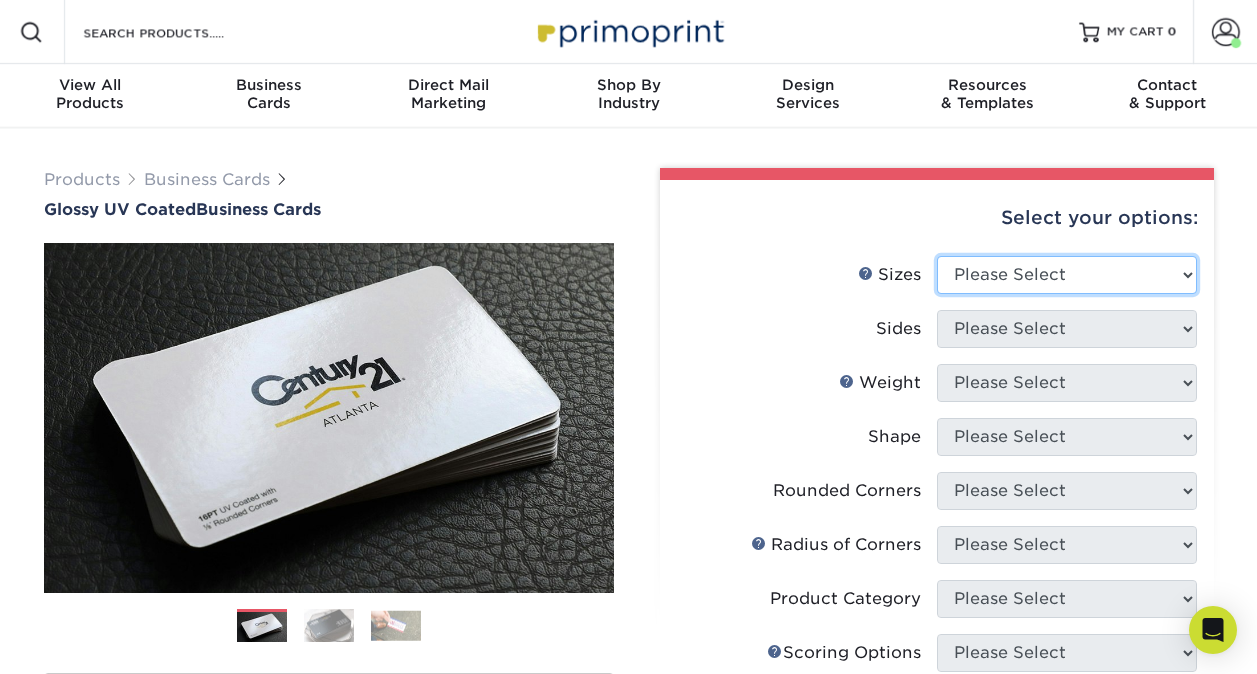 click on "Please Select
1.5" x 3.5"  - Mini
1.75" x 3.5" - Mini
2" x 2" - Square
2" x 3" - Mini
2" x 3.5" - Standard
2" x 7" - Foldover Card
2.125" x 3.375" - European
2.5" x 2.5" - Square 3.5" x 4" - Foldover Card" at bounding box center (1067, 275) 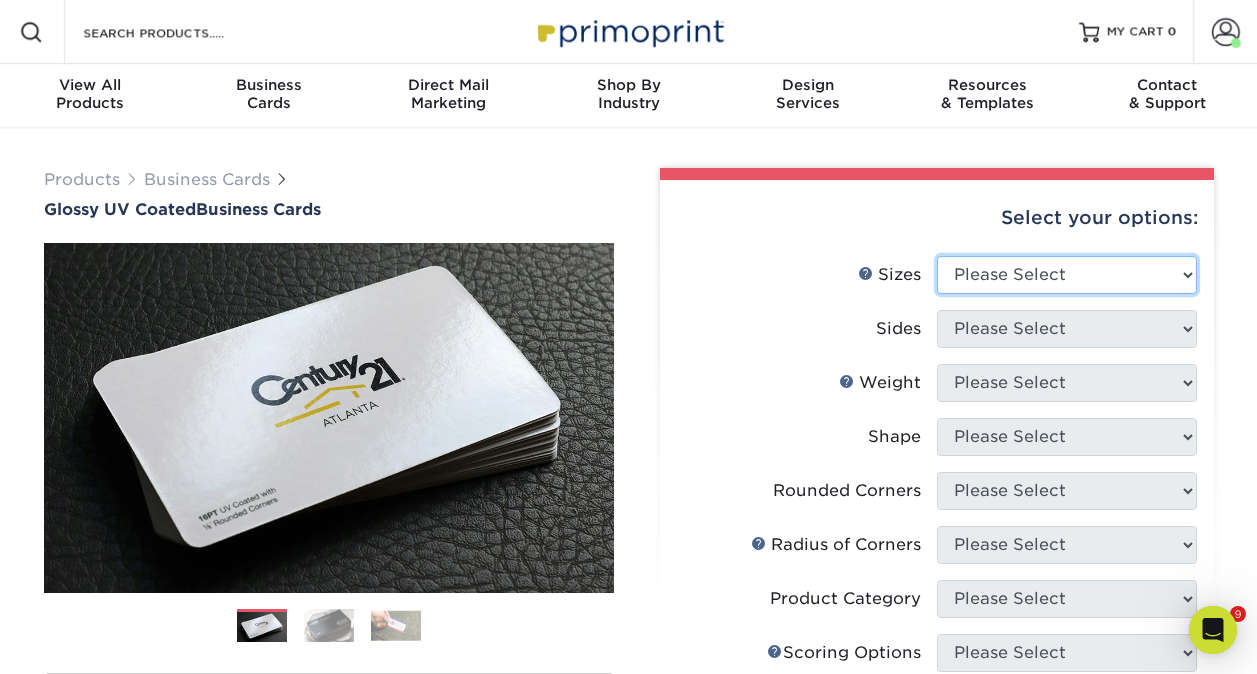 scroll, scrollTop: 0, scrollLeft: 0, axis: both 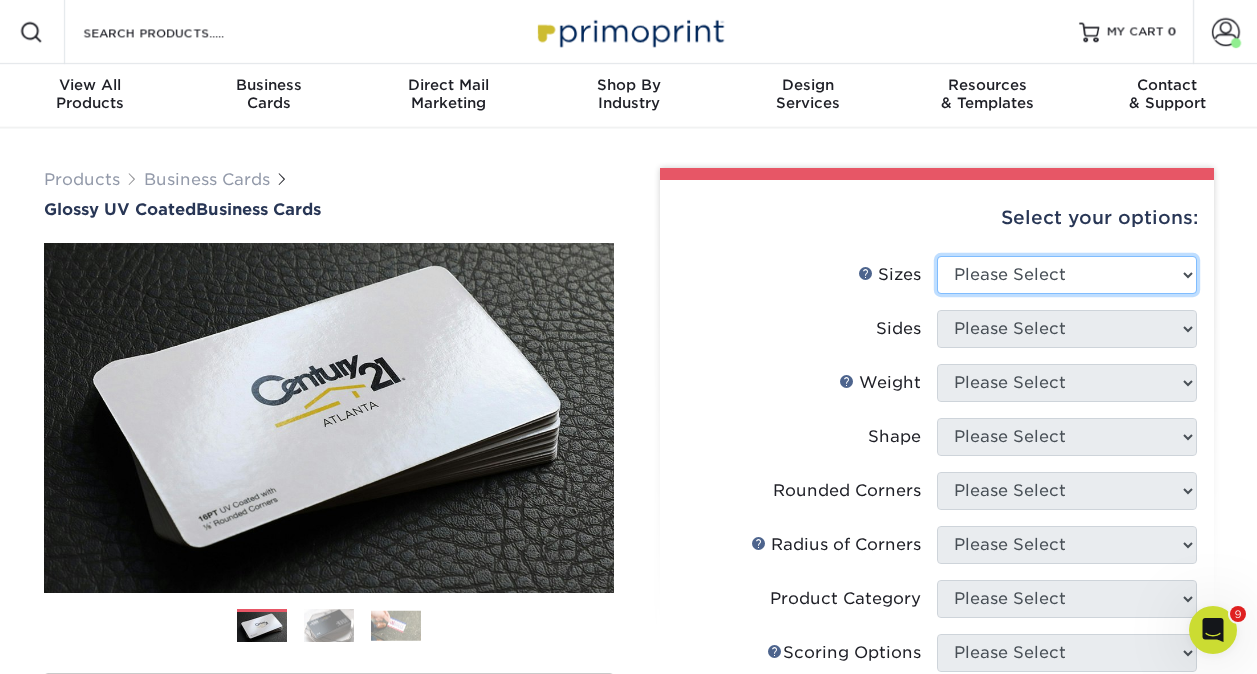 select on "2.00x3.50" 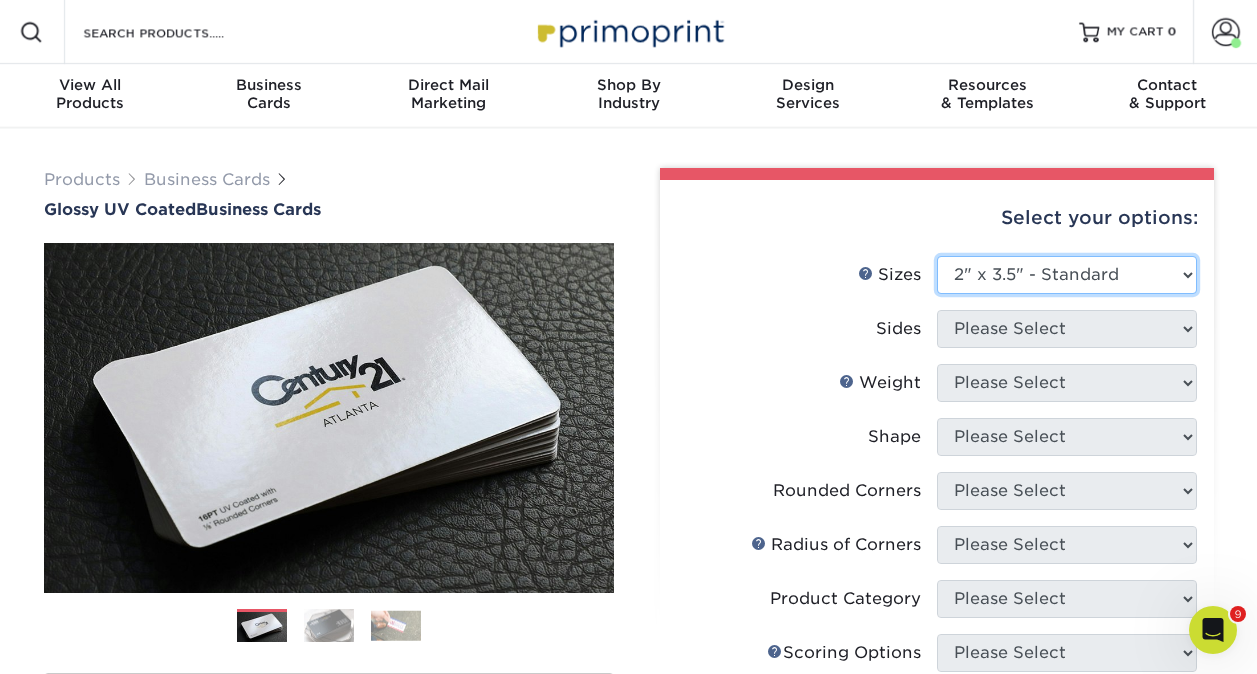 click on "Please Select
1.5" x 3.5"  - Mini
1.75" x 3.5" - Mini
2" x 2" - Square
2" x 3" - Mini
2" x 3.5" - Standard
2" x 7" - Foldover Card
2.125" x 3.375" - European
2.5" x 2.5" - Square 3.5" x 4" - Foldover Card" at bounding box center (1067, 275) 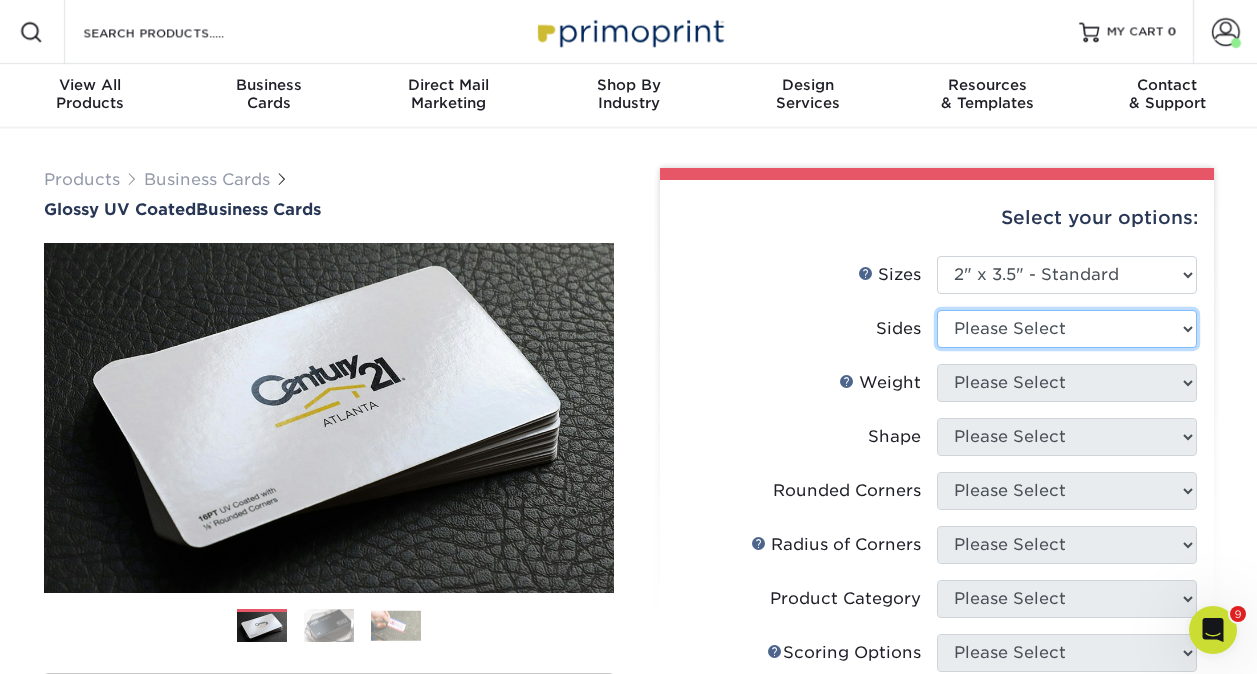 click on "Please Select Print Both Sides Print Front Only" at bounding box center [1067, 329] 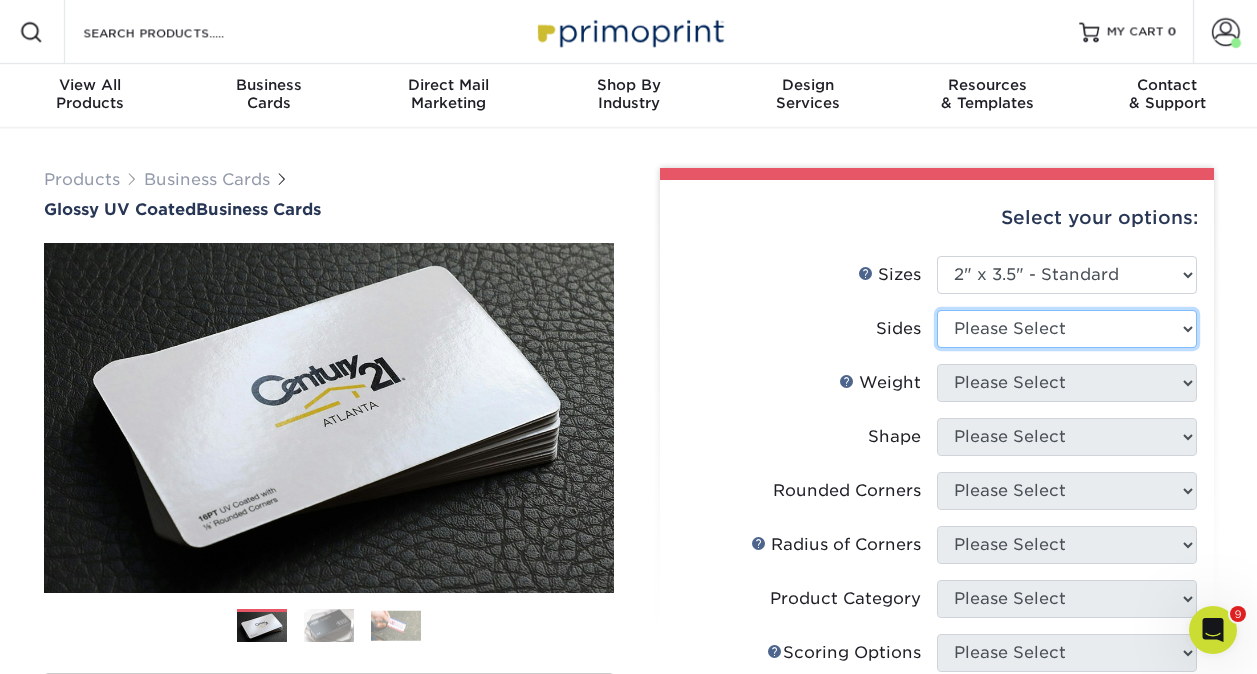 select on "32d3c223-f82c-492b-b915-ba065a00862f" 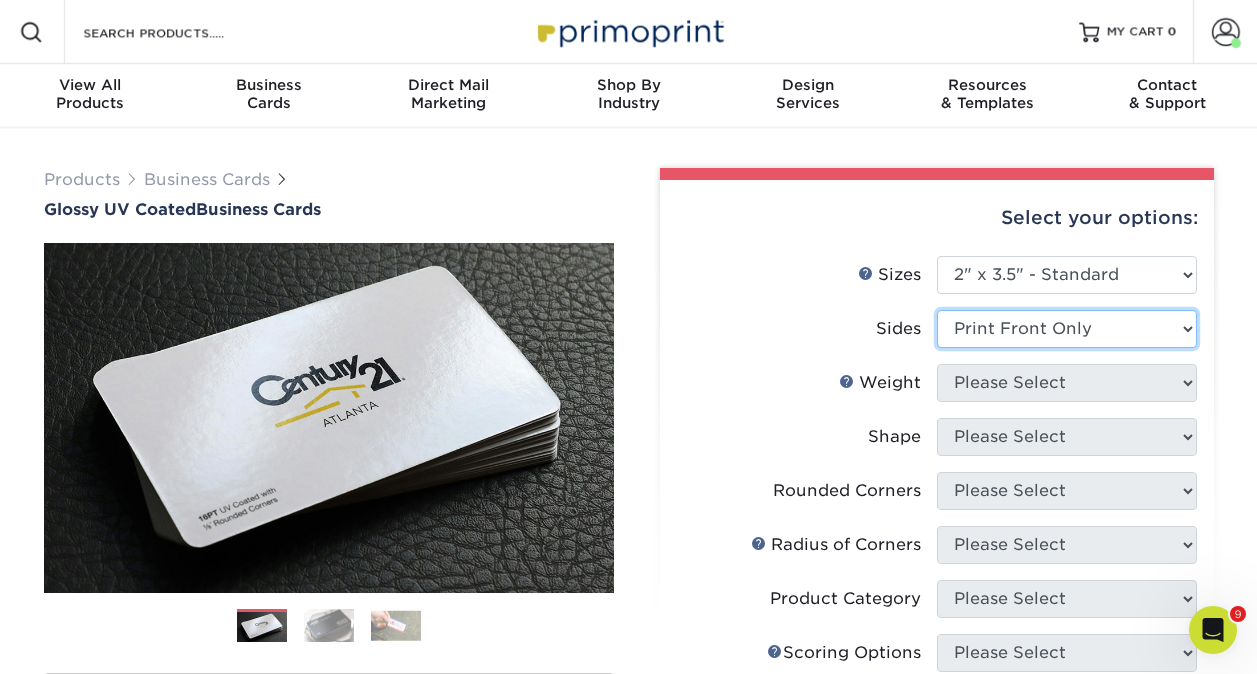 click on "Please Select Print Both Sides Print Front Only" at bounding box center (1067, 329) 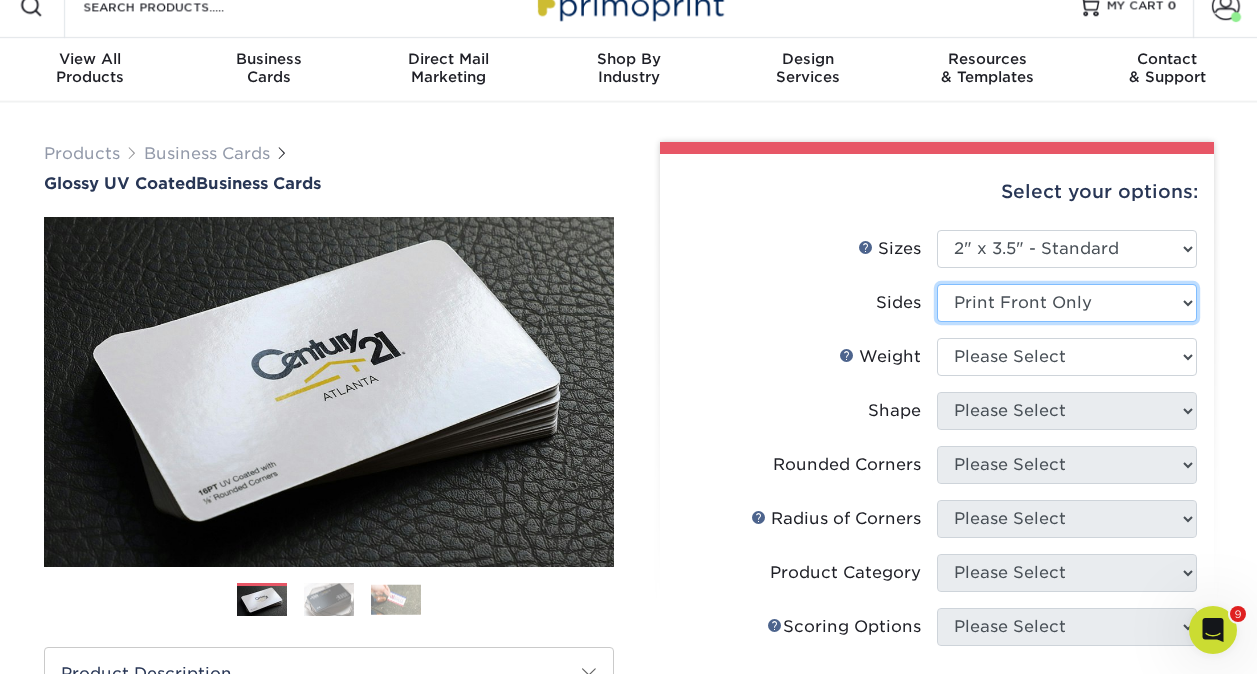 scroll, scrollTop: 27, scrollLeft: 0, axis: vertical 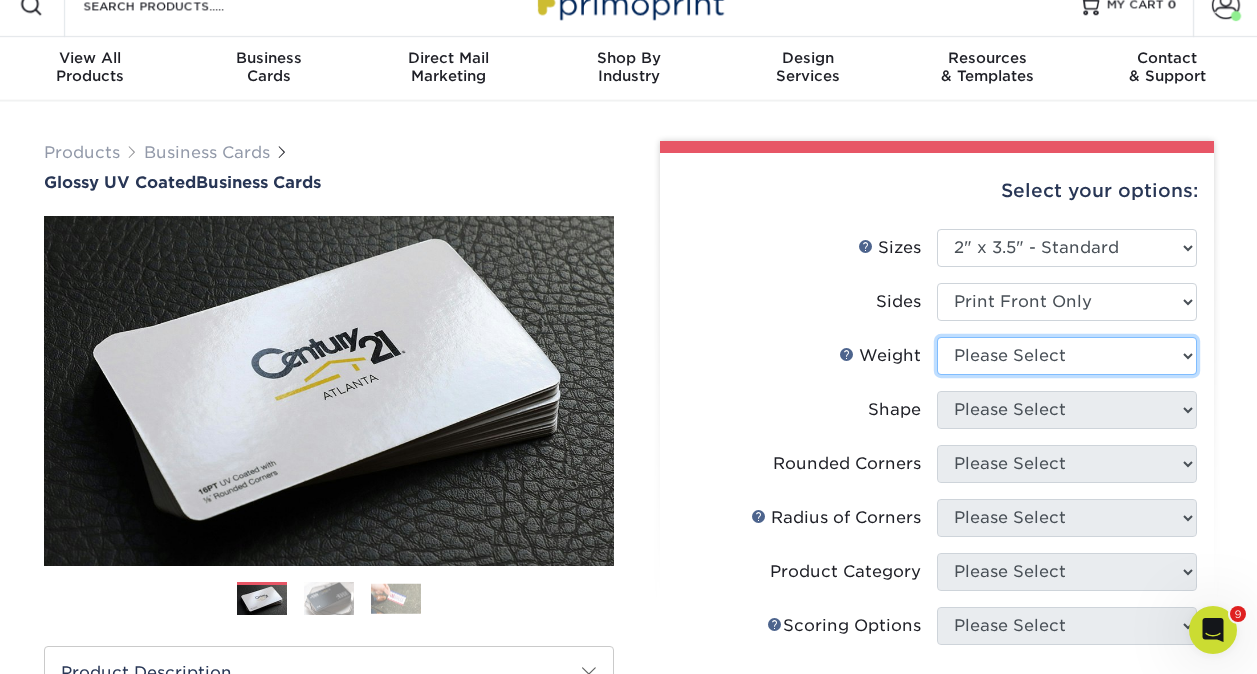 click on "Please Select 16PT 14PT" at bounding box center (1067, 356) 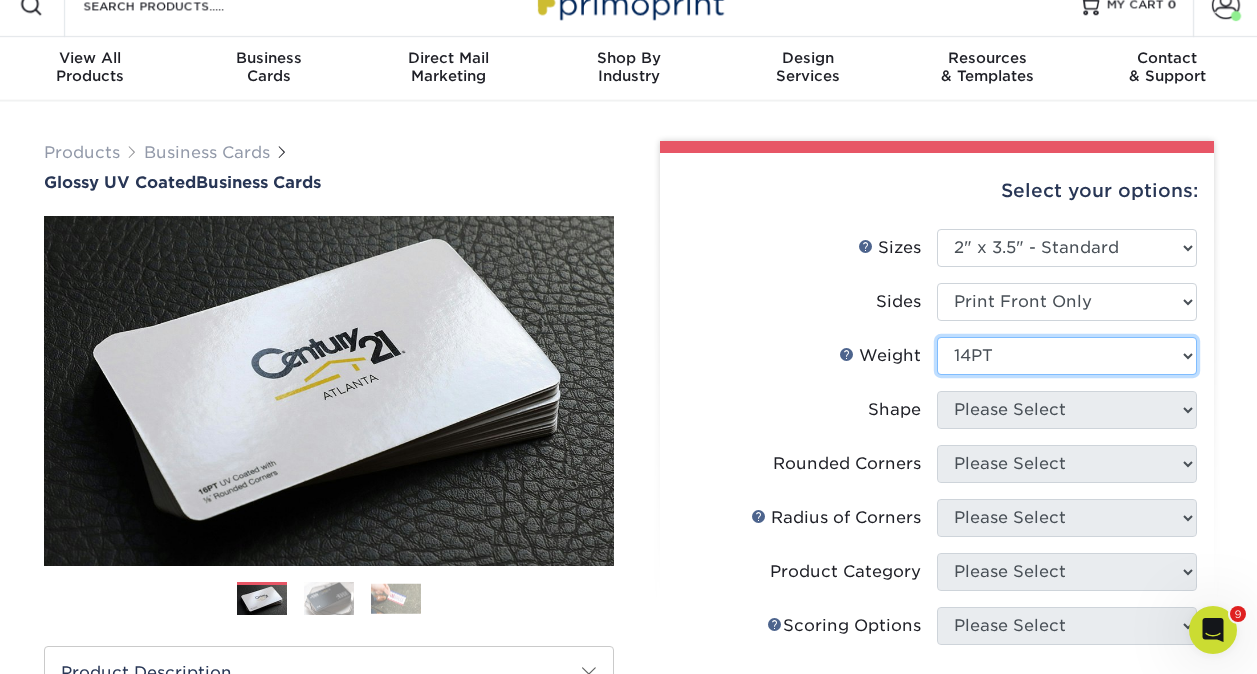 click on "Please Select 16PT 14PT" at bounding box center [1067, 356] 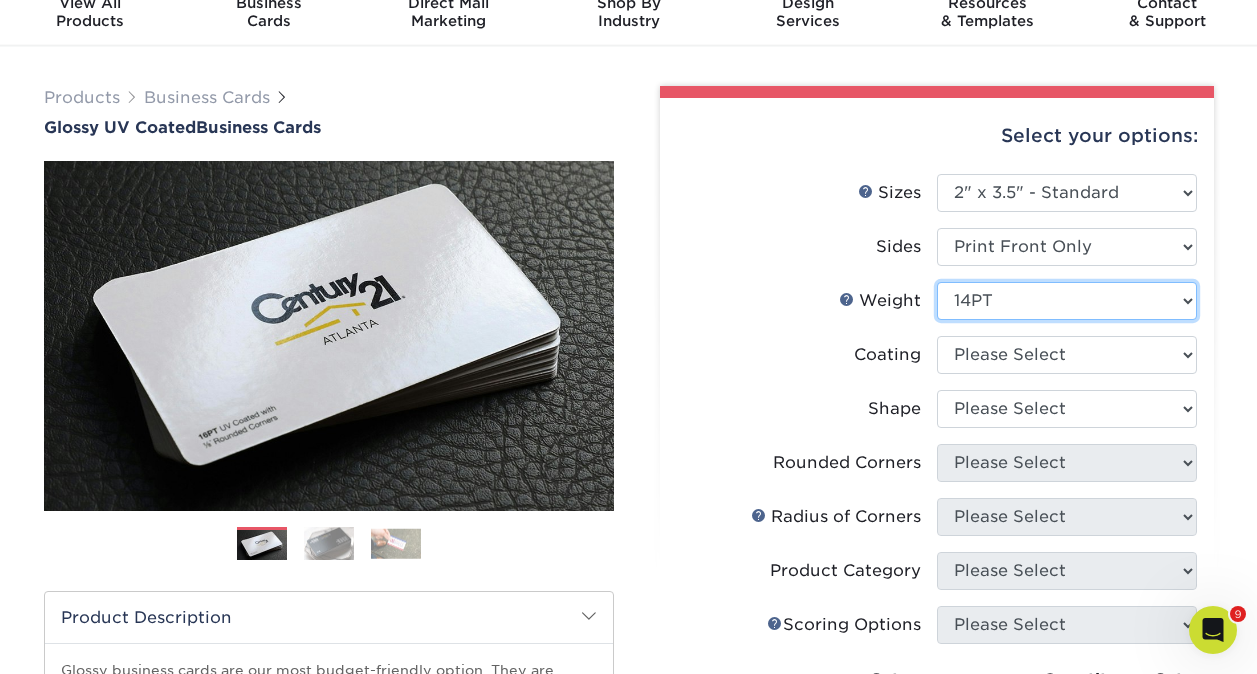scroll, scrollTop: 83, scrollLeft: 0, axis: vertical 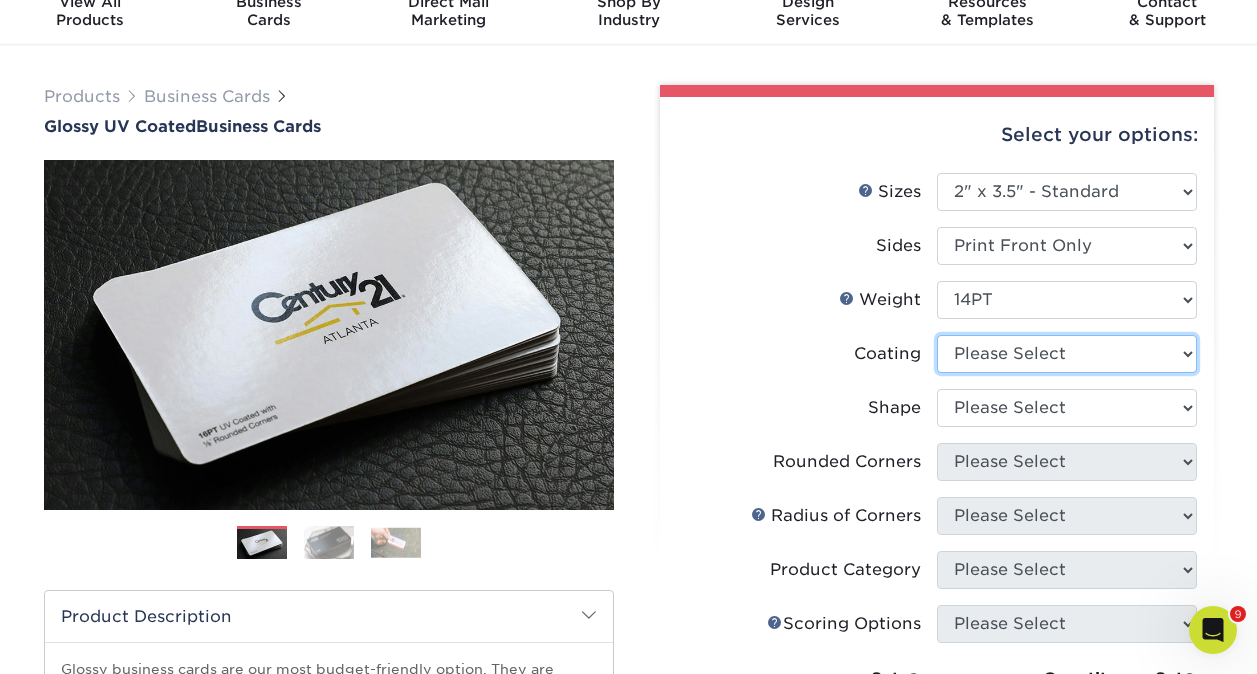 click at bounding box center (1067, 354) 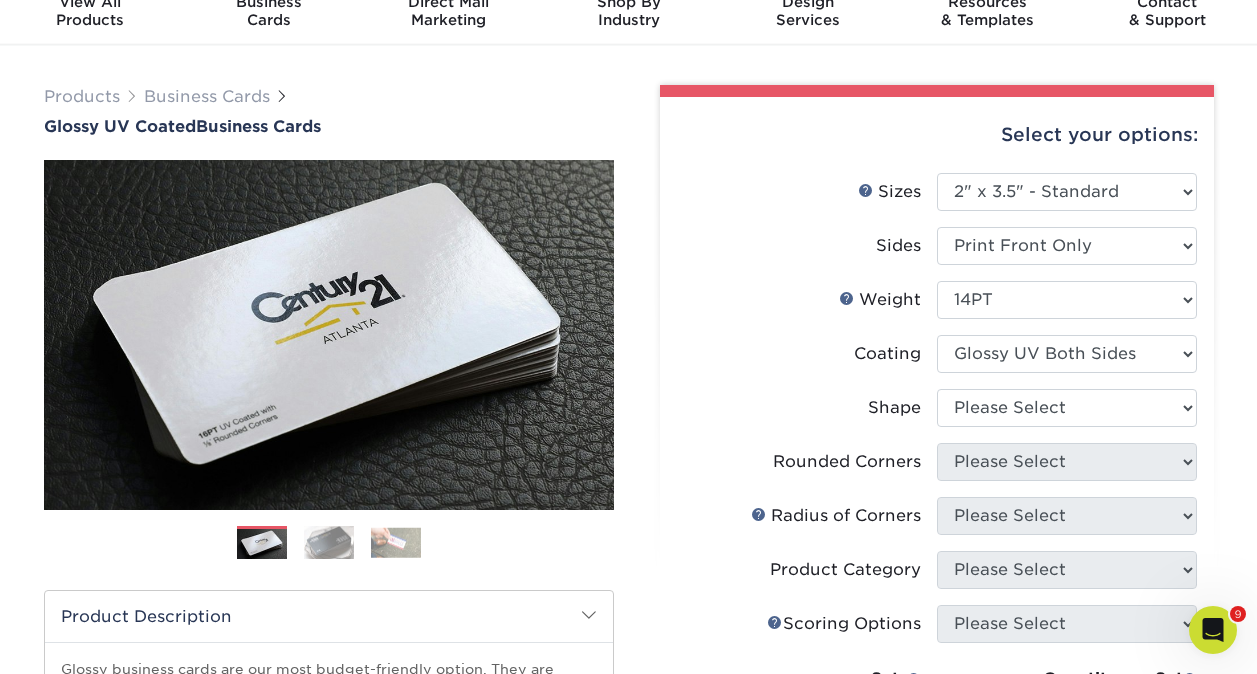 click at bounding box center [1067, 354] 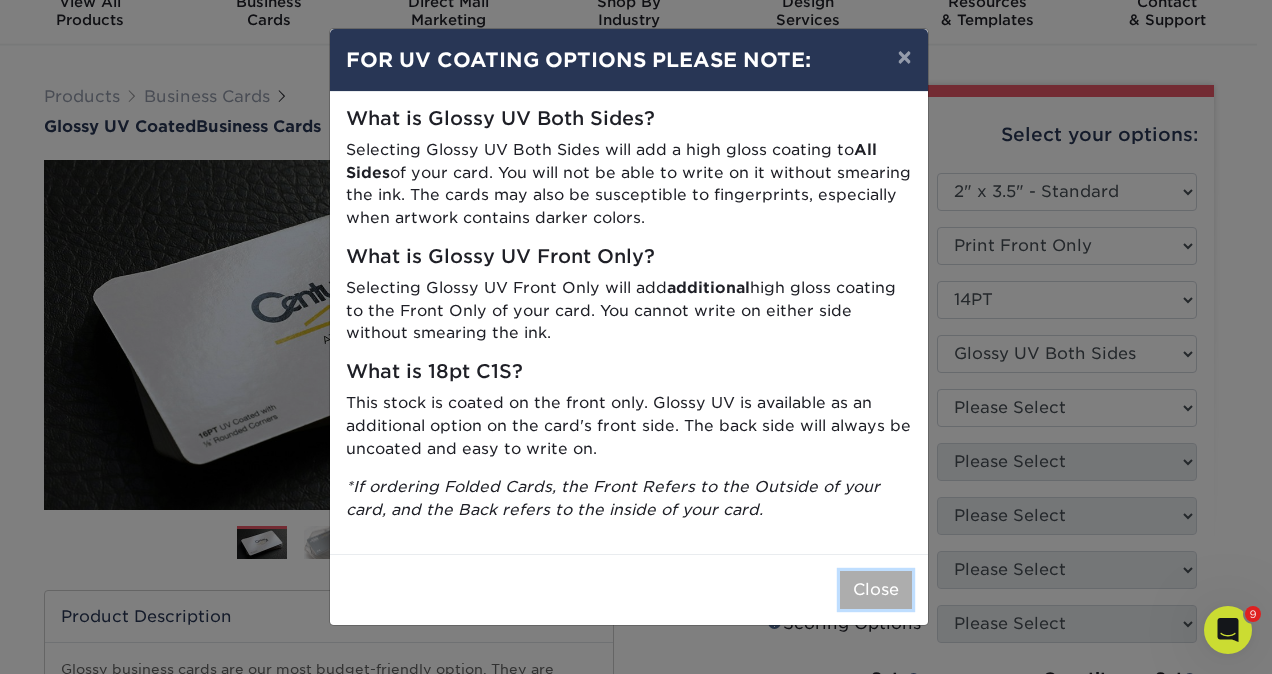 click on "Close" at bounding box center [876, 590] 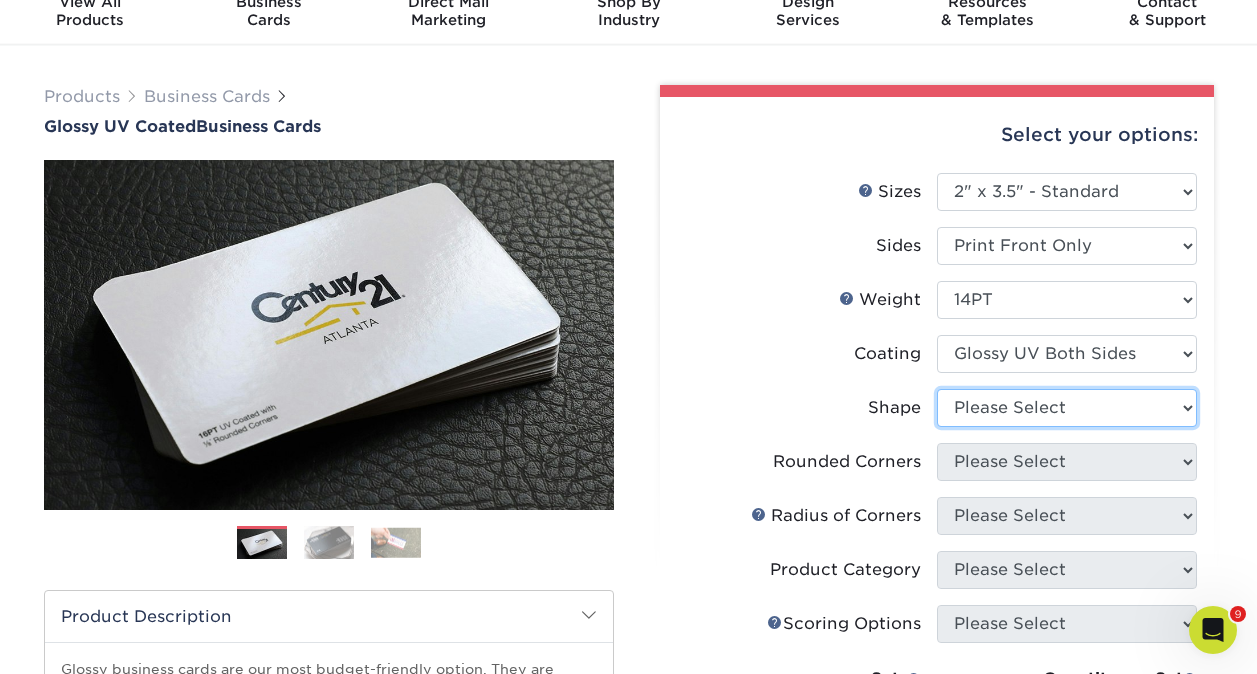 click on "Please Select Standard" at bounding box center (1067, 408) 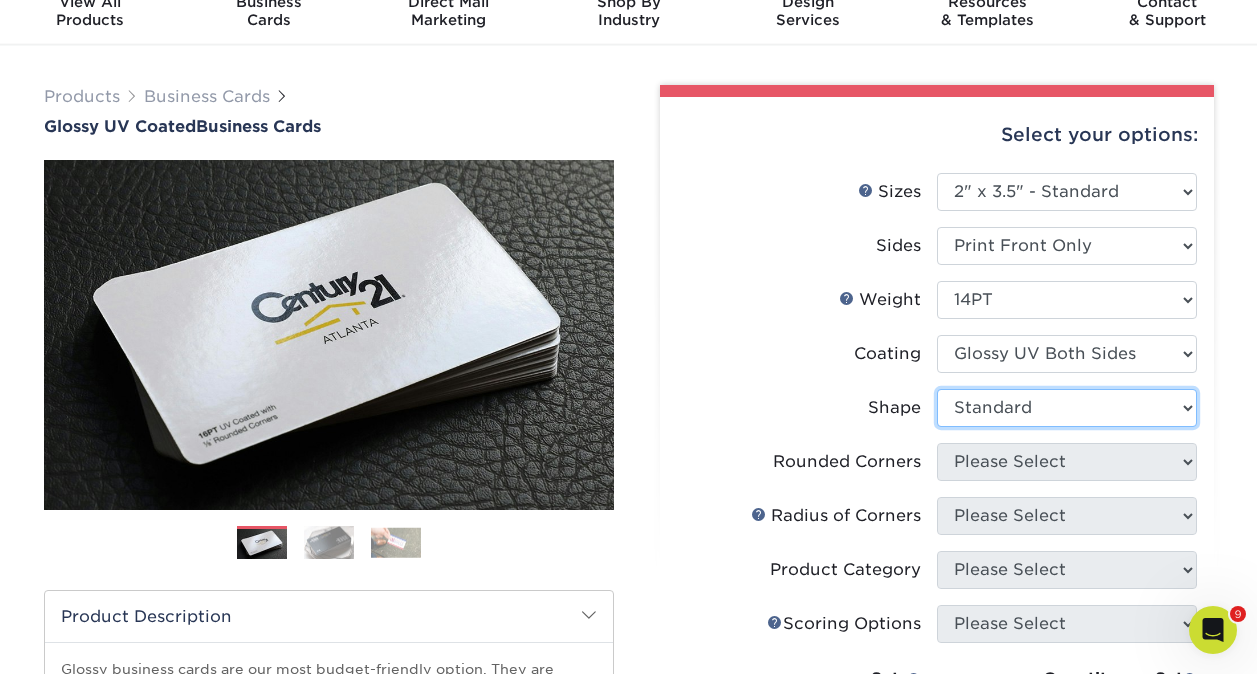 click on "Please Select Standard" at bounding box center [1067, 408] 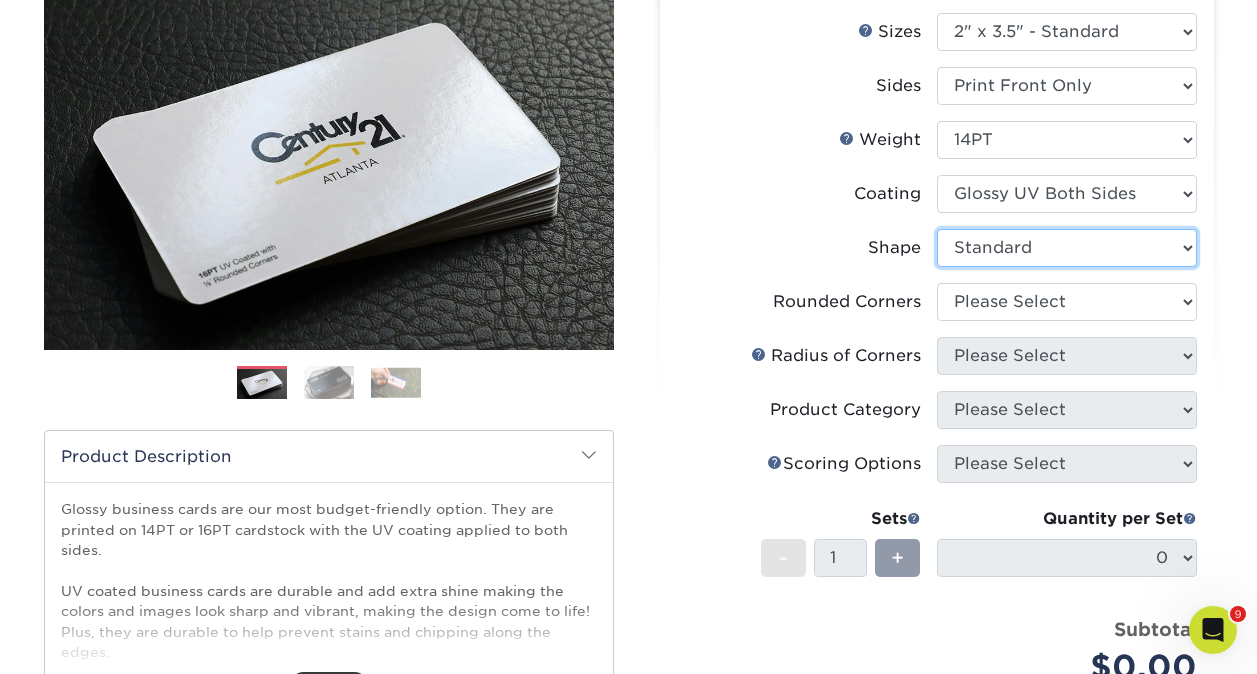 scroll, scrollTop: 245, scrollLeft: 0, axis: vertical 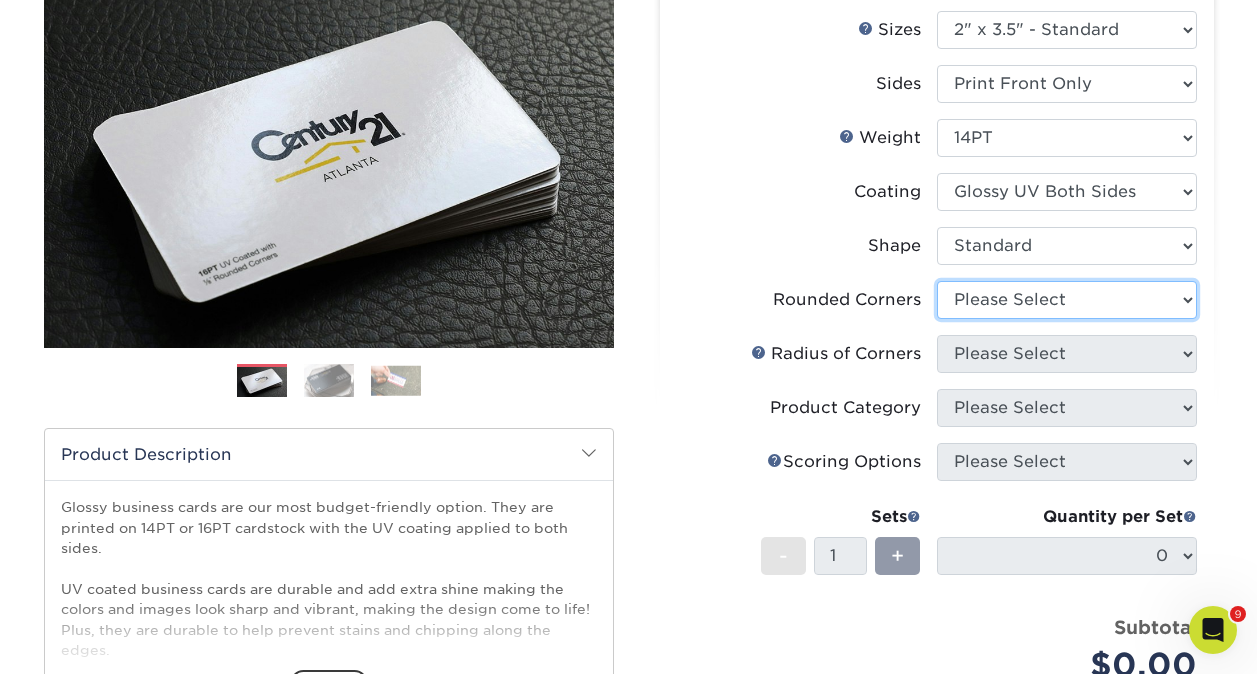 click on "Please Select
Yes - Round 2 Corners                                                    Yes - Round 4 Corners                                                    No" at bounding box center [1067, 300] 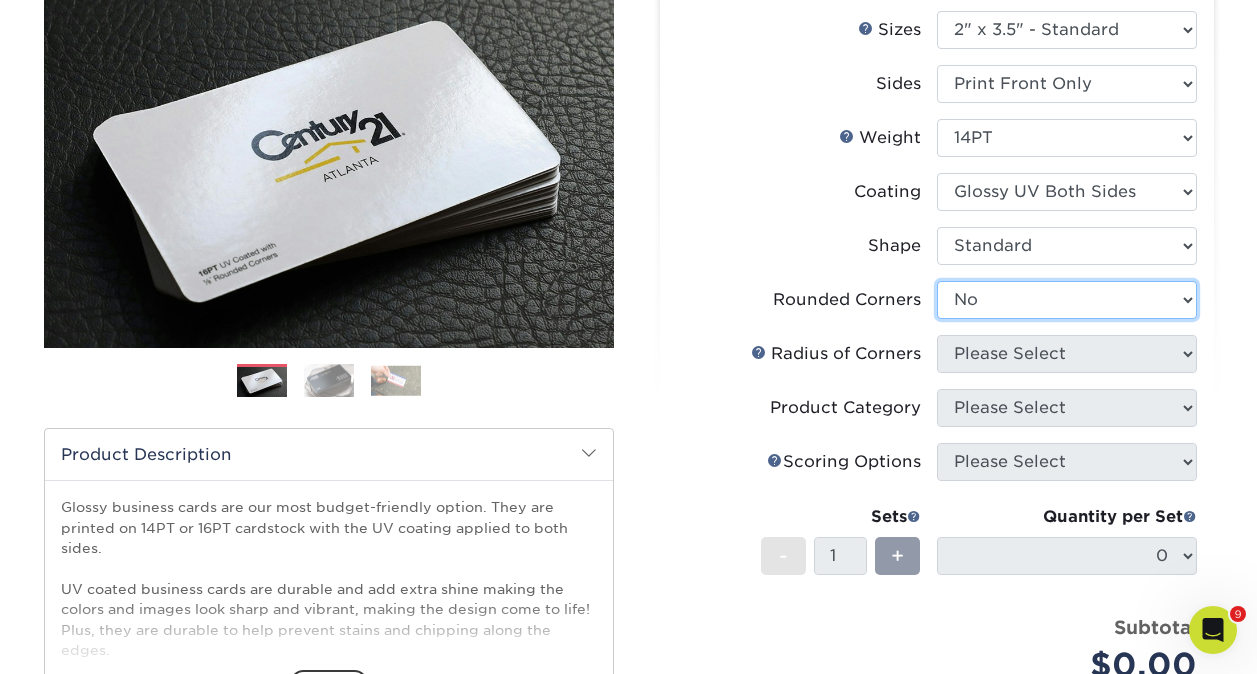 click on "Please Select
Yes - Round 2 Corners                                                    Yes - Round 4 Corners                                                    No" at bounding box center (1067, 300) 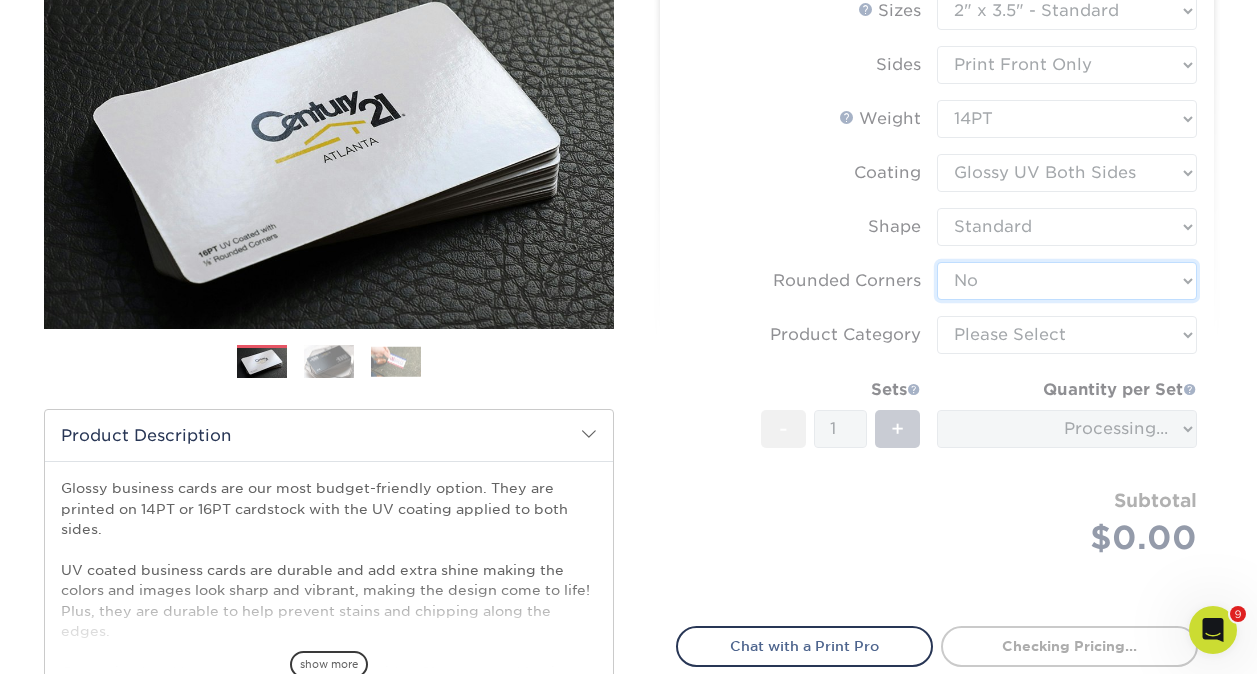 scroll, scrollTop: 265, scrollLeft: 0, axis: vertical 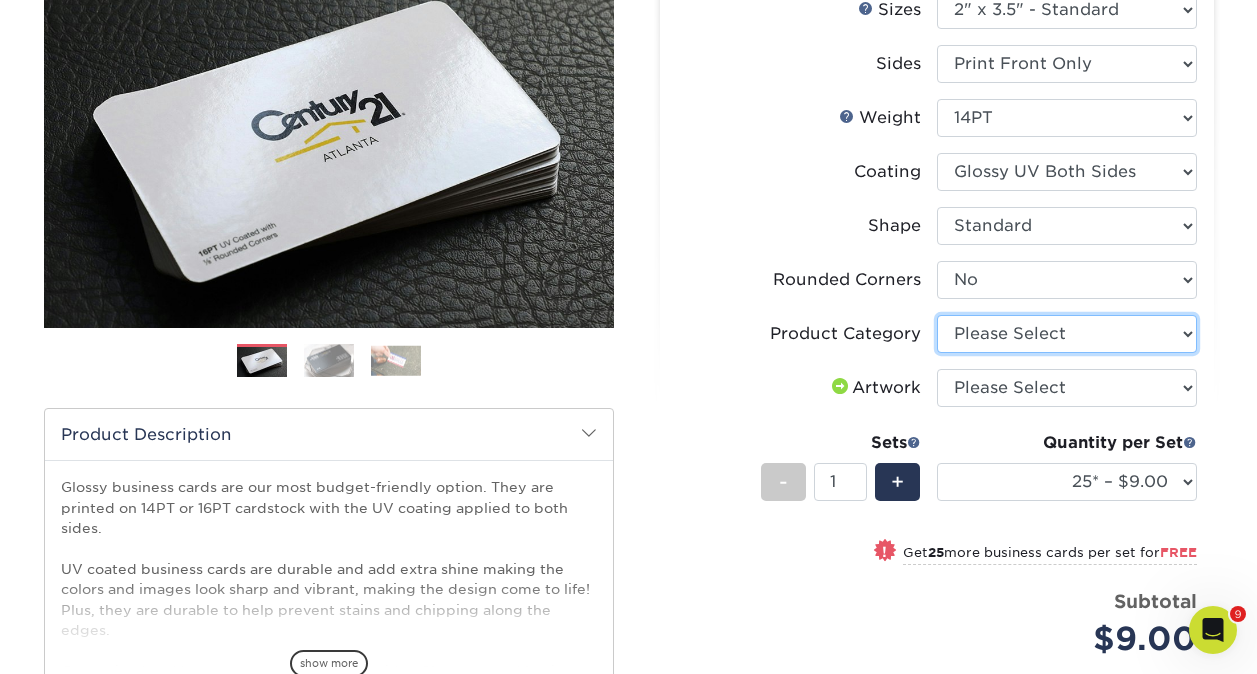 click on "Please Select Business Cards" at bounding box center (1067, 334) 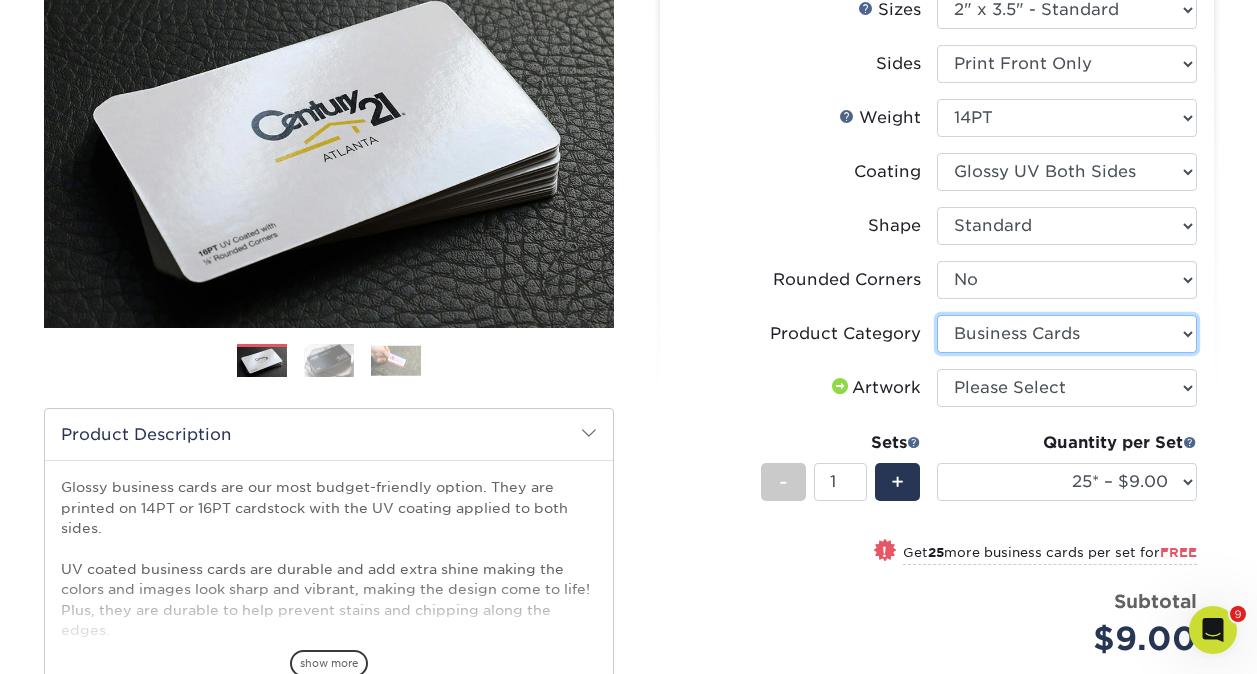click on "Please Select Business Cards" at bounding box center (1067, 334) 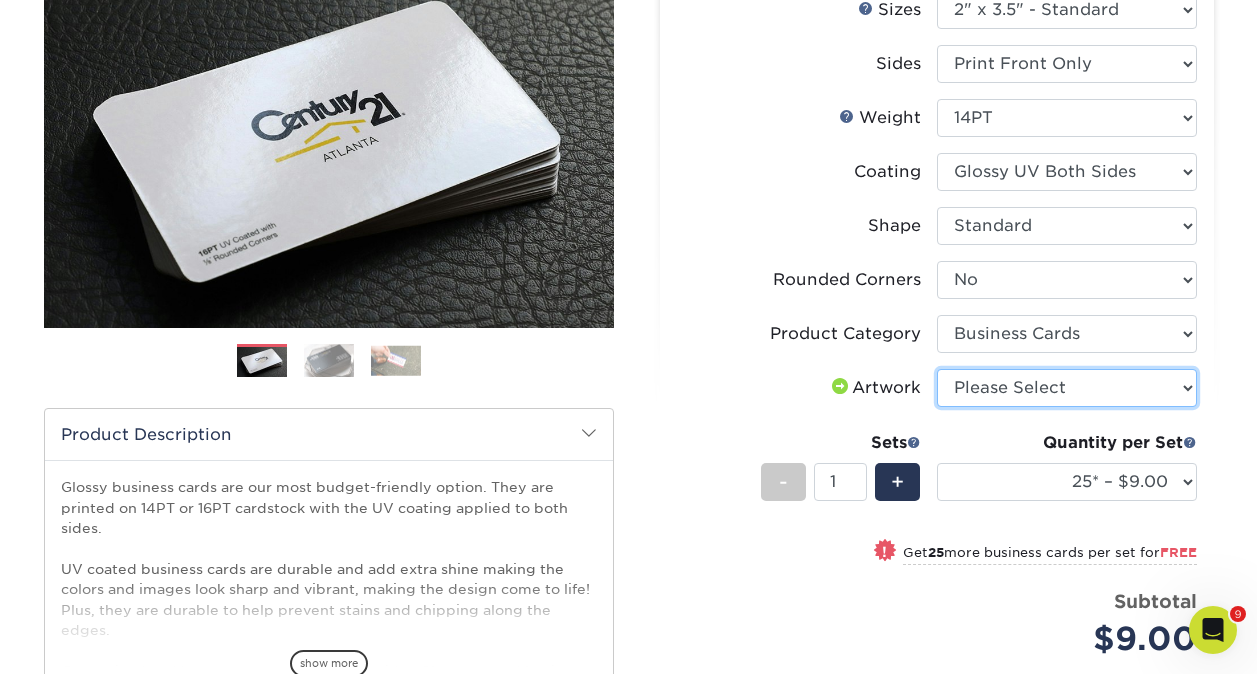 click on "Please Select I will upload files I need a design - $100" at bounding box center (1067, 388) 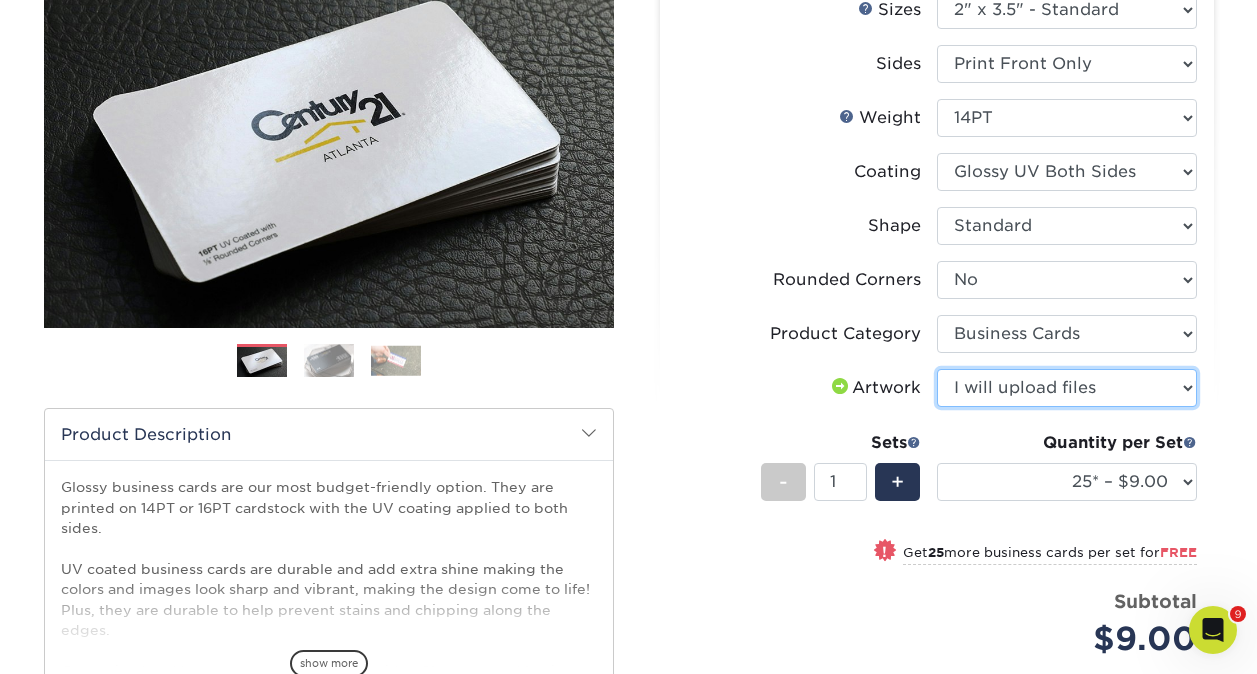 click on "Please Select I will upload files I need a design - $100" at bounding box center [1067, 388] 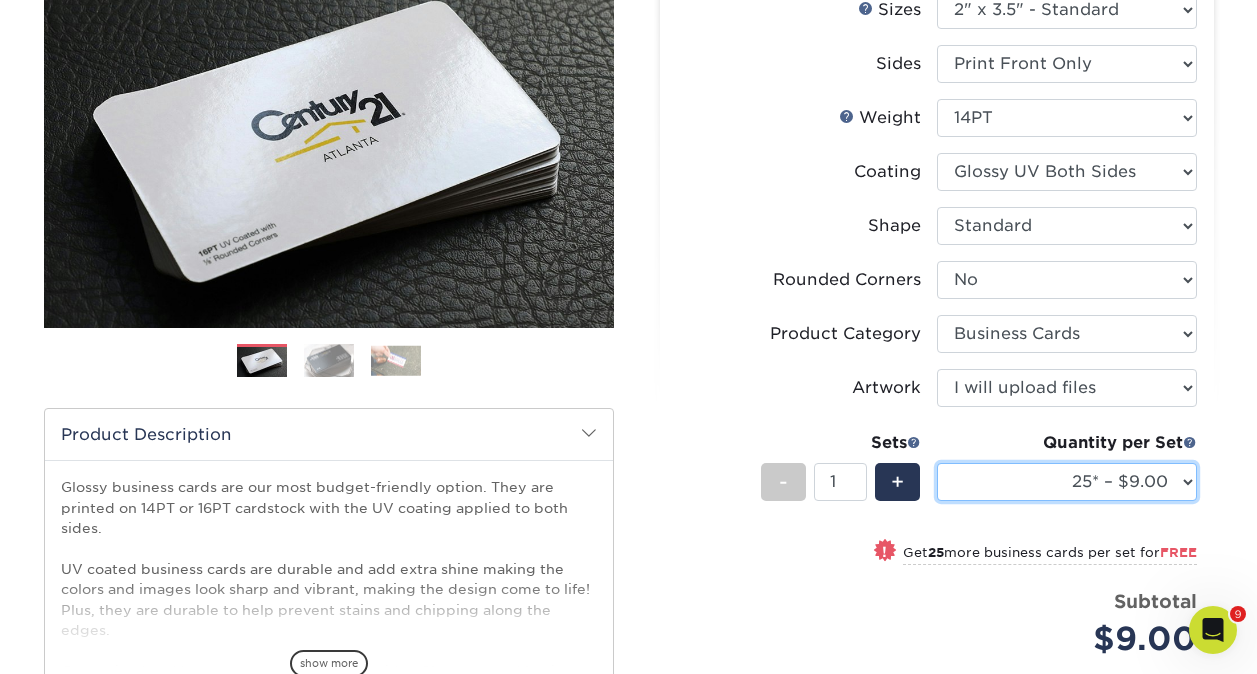 click on "25* – $9.00 50* – $9.00 100* – $9.00 250* – $17.00 500 – $33.00 1000 – $42.00 2500 – $75.00 5000 – $143.00 7500 – $206.00 10000 – $236.00 15000 – $352.00 20000 – $464.00 25000 – $565.00 30000 – $688.00 35000 – $800.00 40000 – $912.00 45000 – $1024.00 50000 – $1136.00 55000 – $1248.00 60000 – $1357.00 65000 – $1469.00 70000 – $1581.00 75000 – $1689.00 80000 – $1801.00 85000 – $1894.00 90000 – $1986.00 95000 – $2079.00 100000 – $2176.00" at bounding box center [1067, 482] 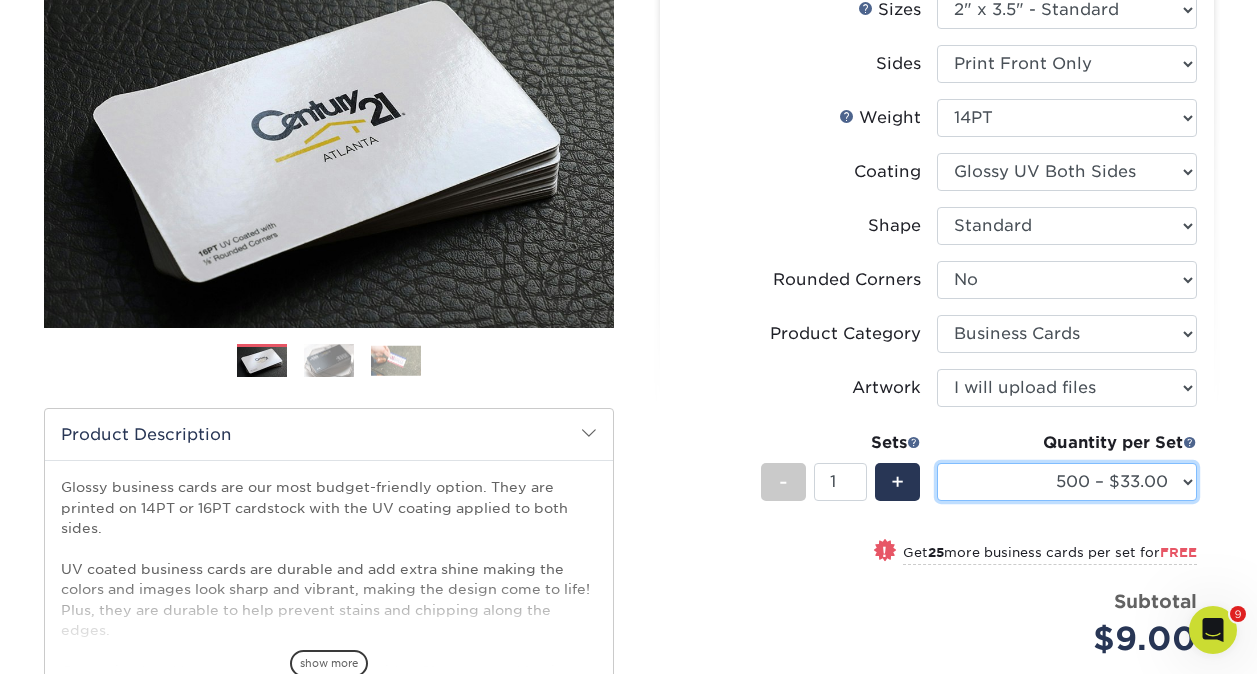 click on "25* – $9.00 50* – $9.00 100* – $9.00 250* – $17.00 500 – $33.00 1000 – $42.00 2500 – $75.00 5000 – $143.00 7500 – $206.00 10000 – $236.00 15000 – $352.00 20000 – $464.00 25000 – $565.00 30000 – $688.00 35000 – $800.00 40000 – $912.00 45000 – $1024.00 50000 – $1136.00 55000 – $1248.00 60000 – $1357.00 65000 – $1469.00 70000 – $1581.00 75000 – $1689.00 80000 – $1801.00 85000 – $1894.00 90000 – $1986.00 95000 – $2079.00 100000 – $2176.00" at bounding box center (1067, 482) 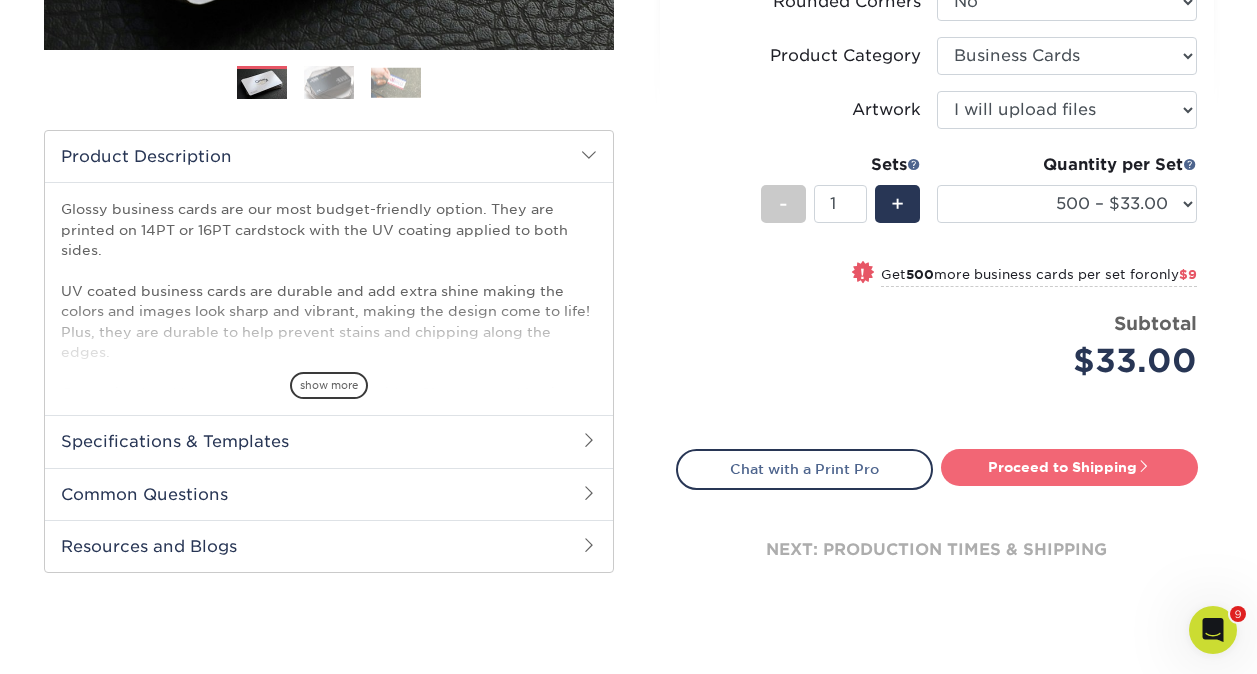 click on "Proceed to Shipping" at bounding box center [1069, 467] 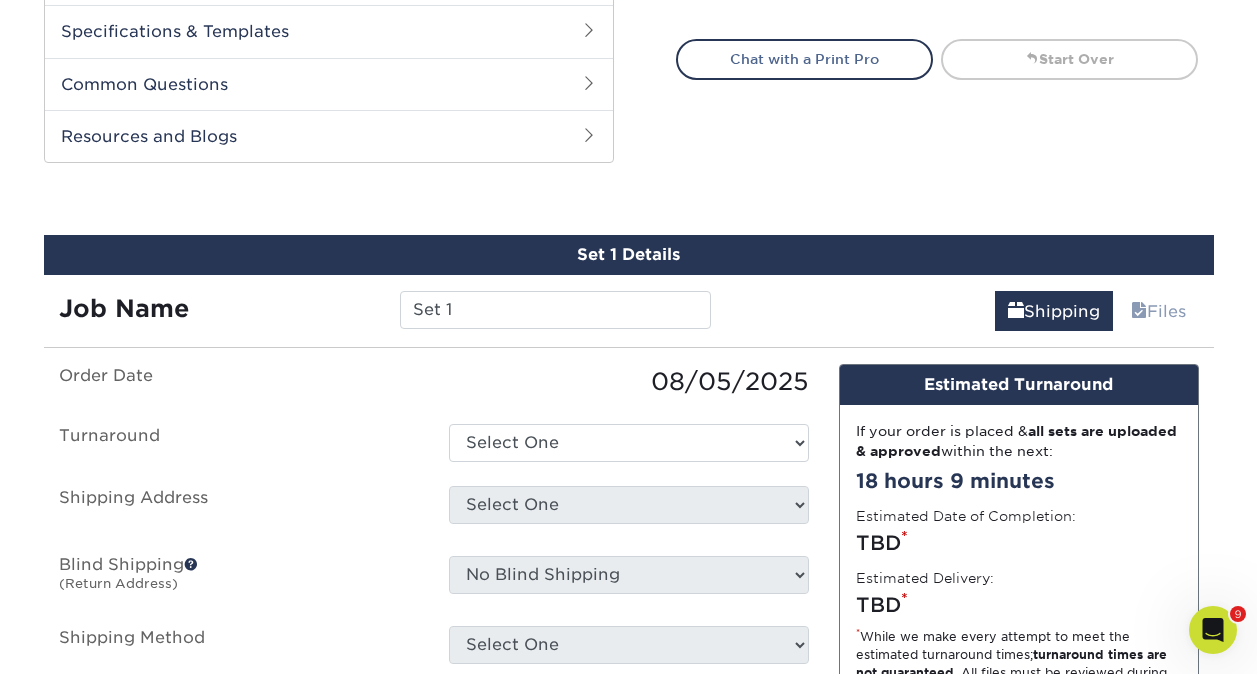 scroll, scrollTop: 1046, scrollLeft: 0, axis: vertical 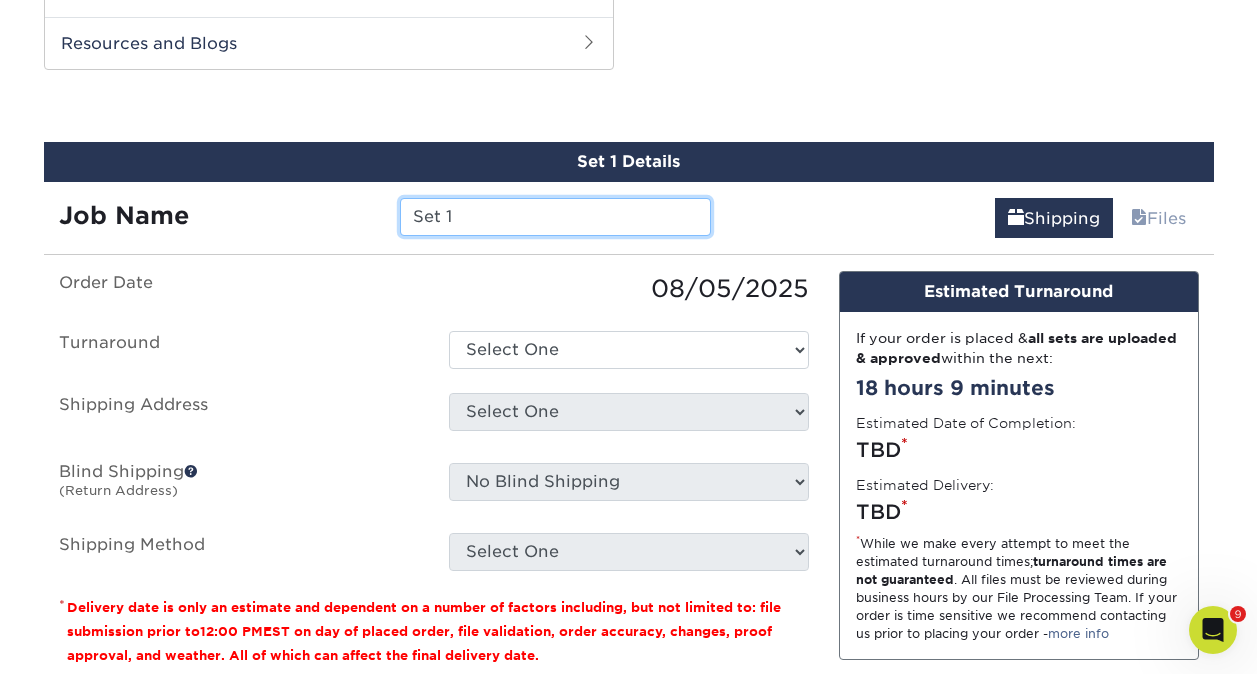 drag, startPoint x: 544, startPoint y: 207, endPoint x: 445, endPoint y: 216, distance: 99.40825 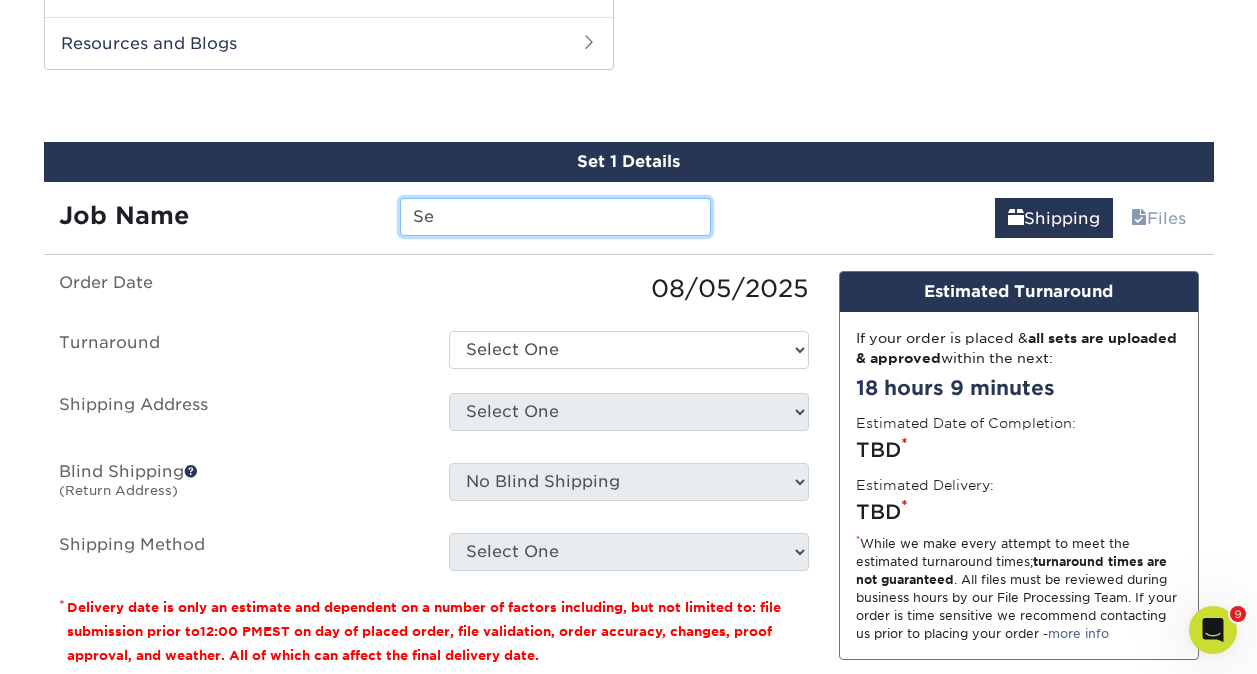 type on "S" 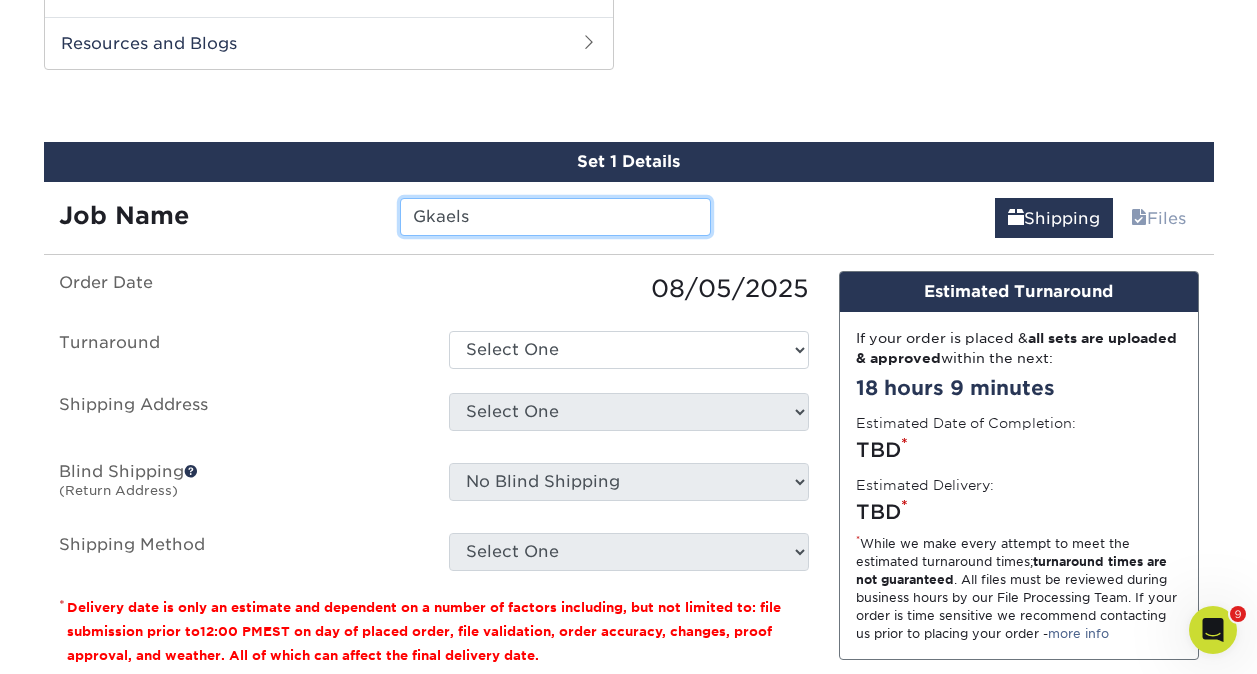 type on "Gkaels" 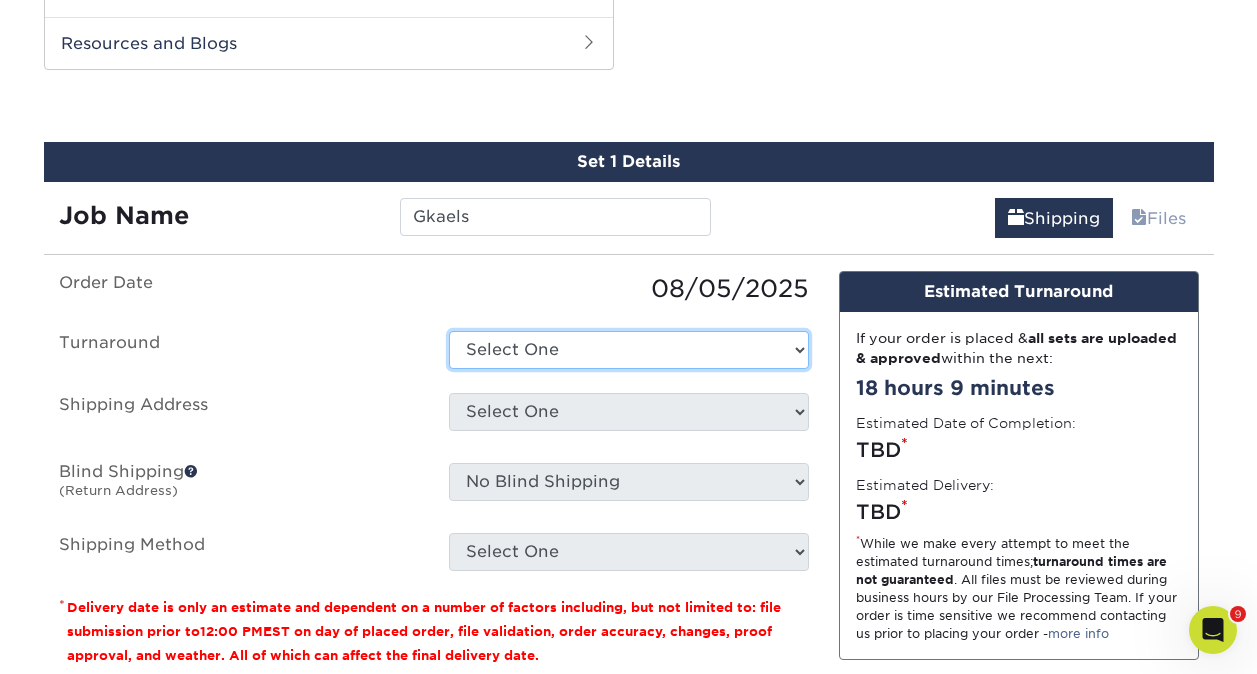 click on "Select One 2-4 Business Days 2 Day Next Business Day" at bounding box center (629, 350) 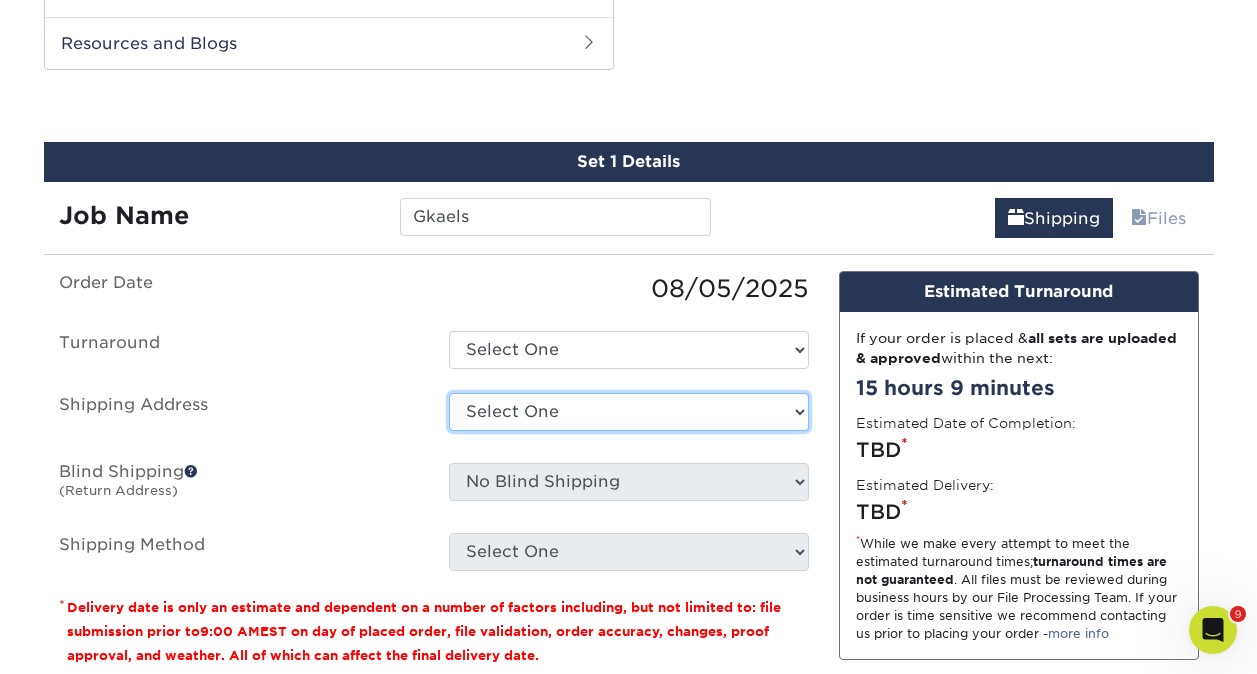 click on "Select One
[FULL_NAME]
+ Add New Address" at bounding box center (629, 412) 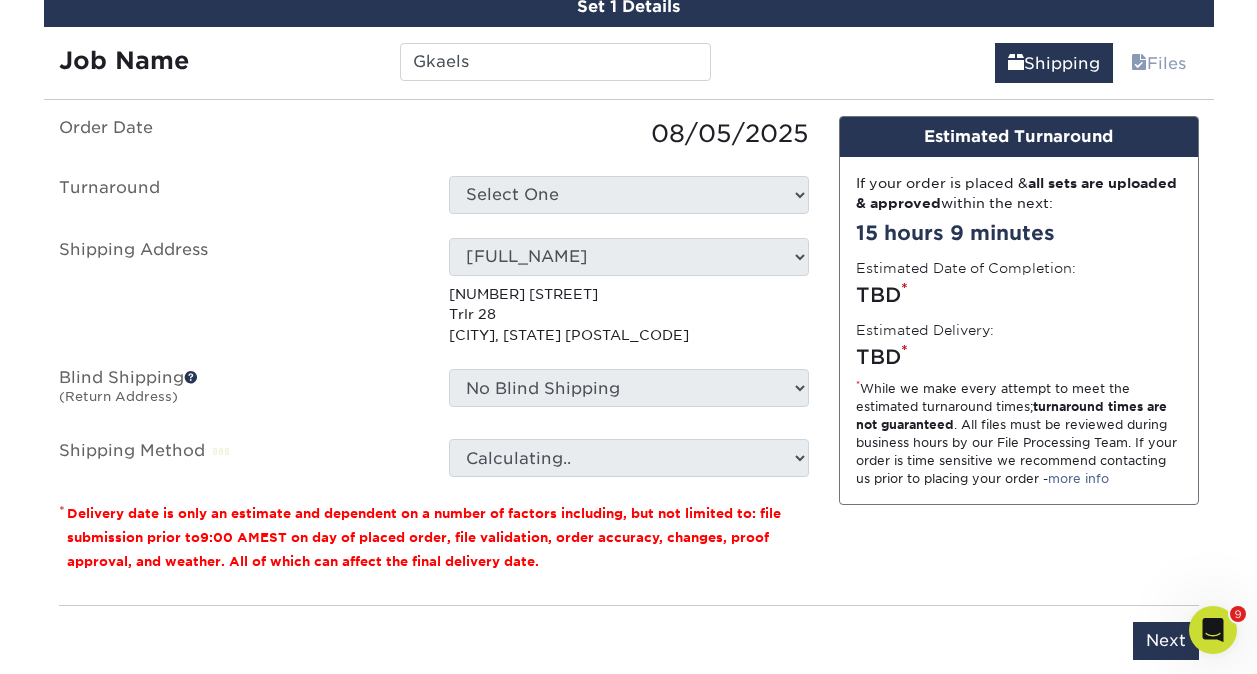 scroll, scrollTop: 1202, scrollLeft: 0, axis: vertical 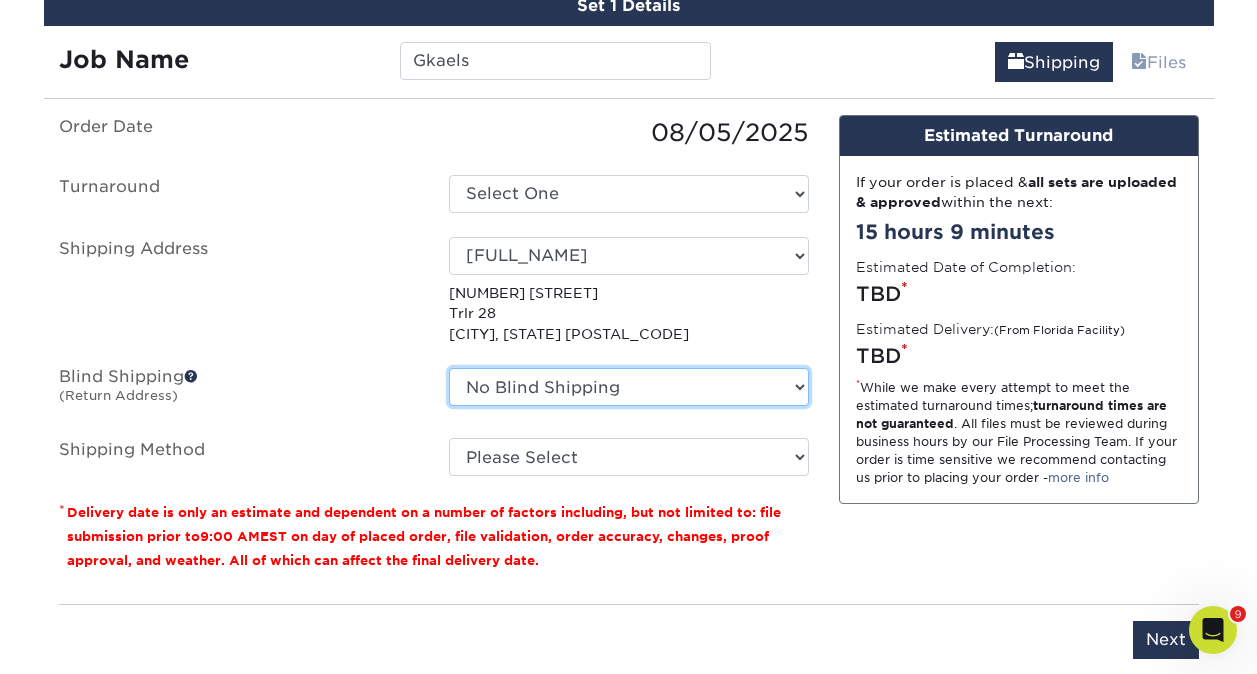 click on "No Blind Shipping
[FULL_NAME]
+ Add New Address" at bounding box center [629, 387] 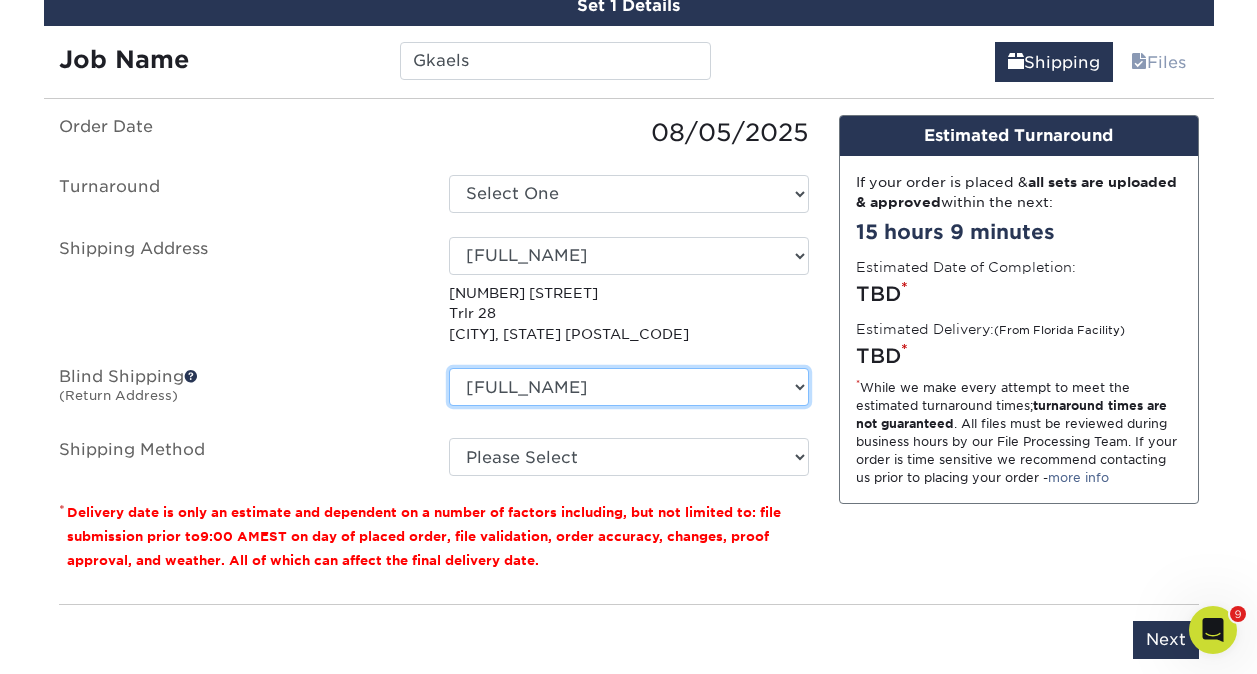 click on "No Blind Shipping
[FULL_NAME]
+ Add New Address" at bounding box center (629, 387) 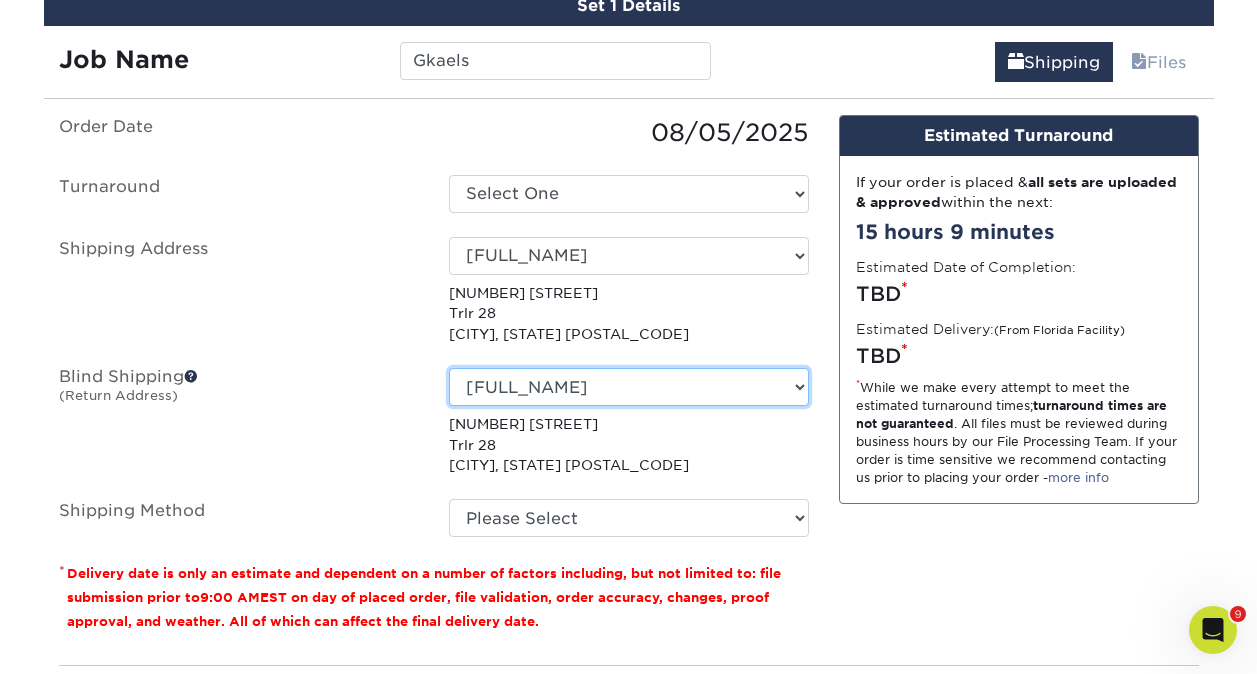 click on "No Blind Shipping
[FULL_NAME]
+ Add New Address" at bounding box center [629, 387] 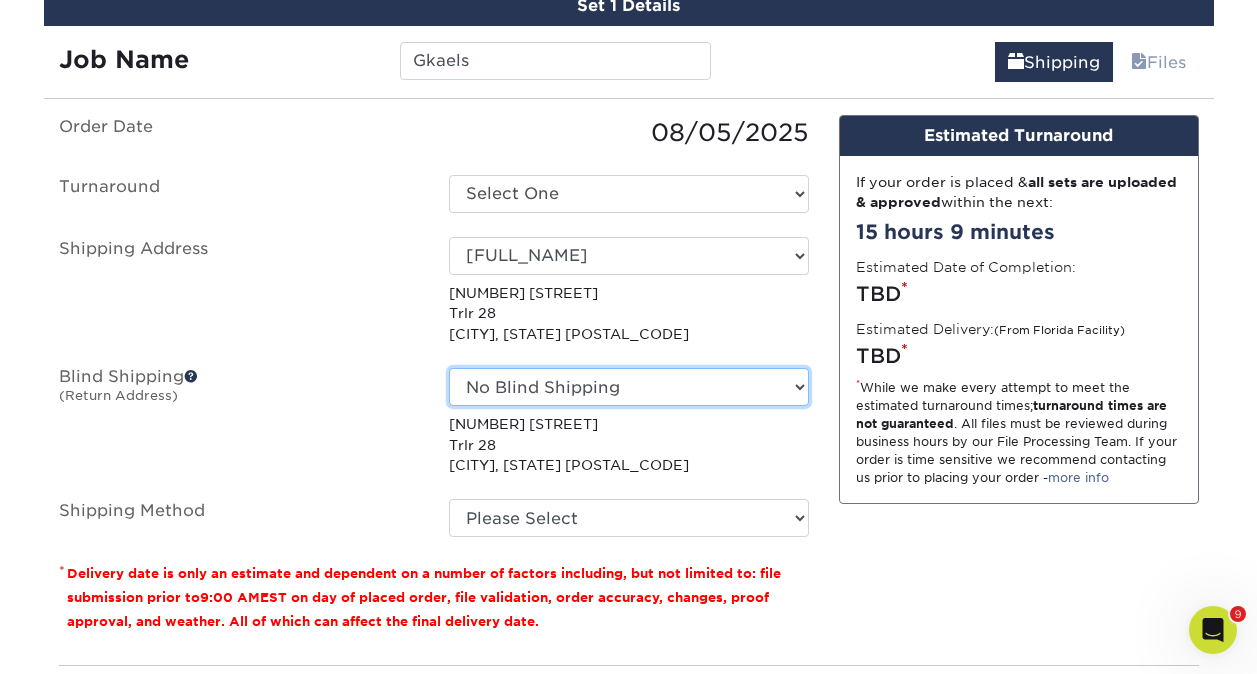 click on "No Blind Shipping
[FULL_NAME]
+ Add New Address" at bounding box center [629, 387] 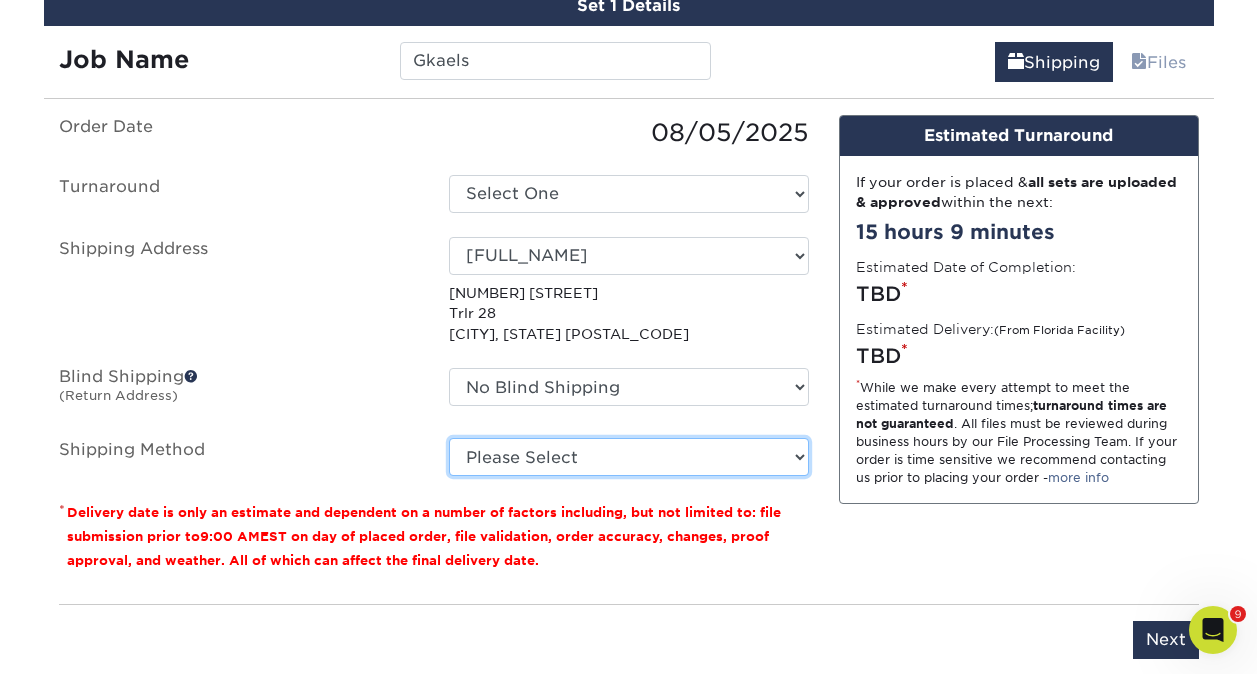 click on "Please Select Ground Shipping (+$8.96) 3 Day Shipping Service (+$20.09) 2 Day Air Shipping (+$20.59) Next Day Shipping by 5pm (+$30.74) Next Day Shipping by 12 noon (+$32.59) Next Day Air Early A.M. (+$160.69)" at bounding box center (629, 457) 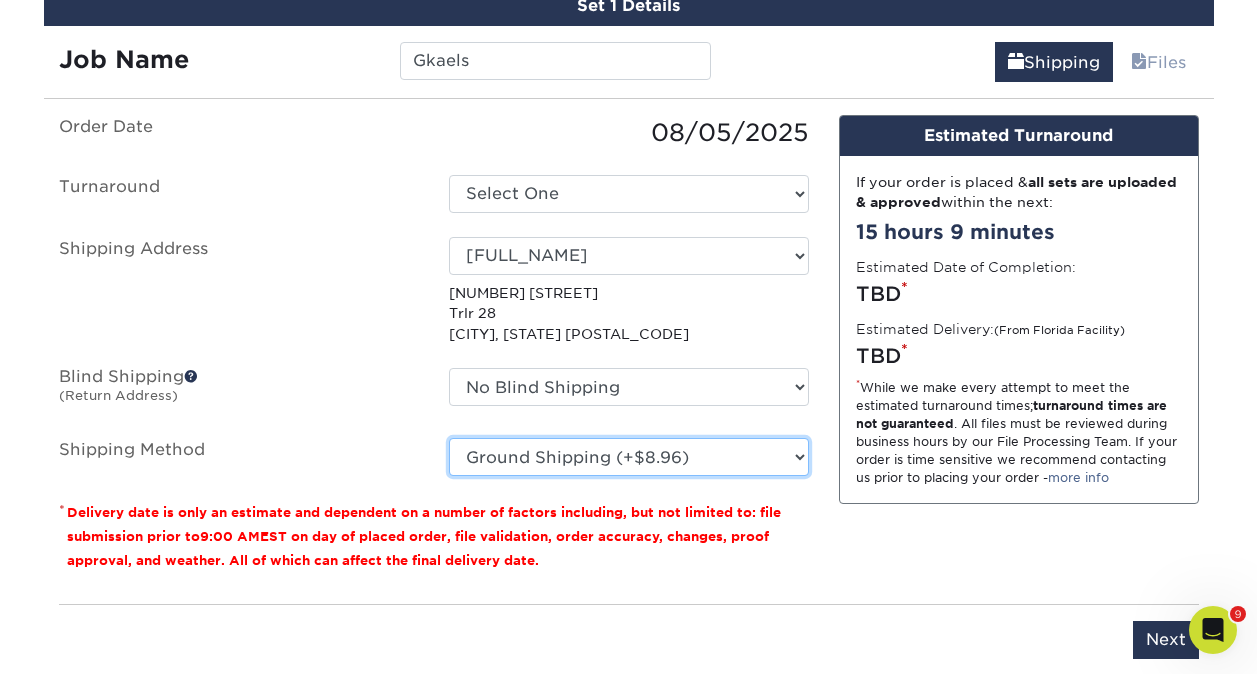 click on "Please Select Ground Shipping (+$8.96) 3 Day Shipping Service (+$20.09) 2 Day Air Shipping (+$20.59) Next Day Shipping by 5pm (+$30.74) Next Day Shipping by 12 noon (+$32.59) Next Day Air Early A.M. (+$160.69)" at bounding box center (629, 457) 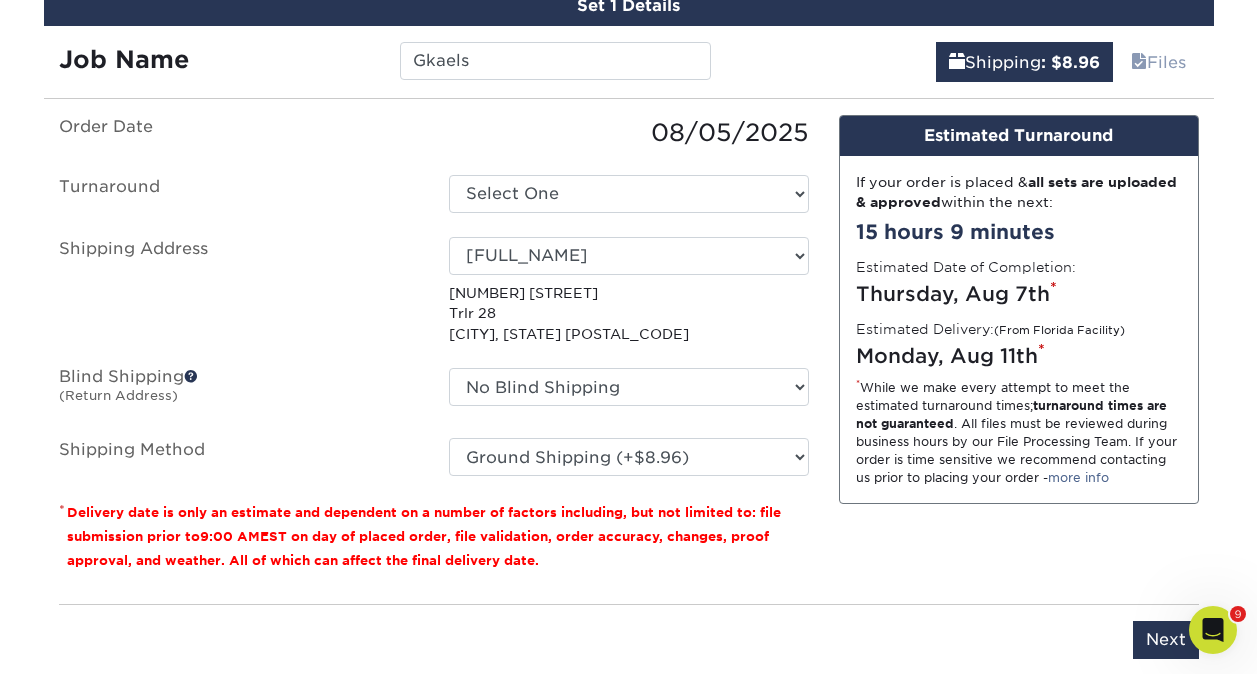 click on "Blind Shipping  (Return Address)" at bounding box center (239, 391) 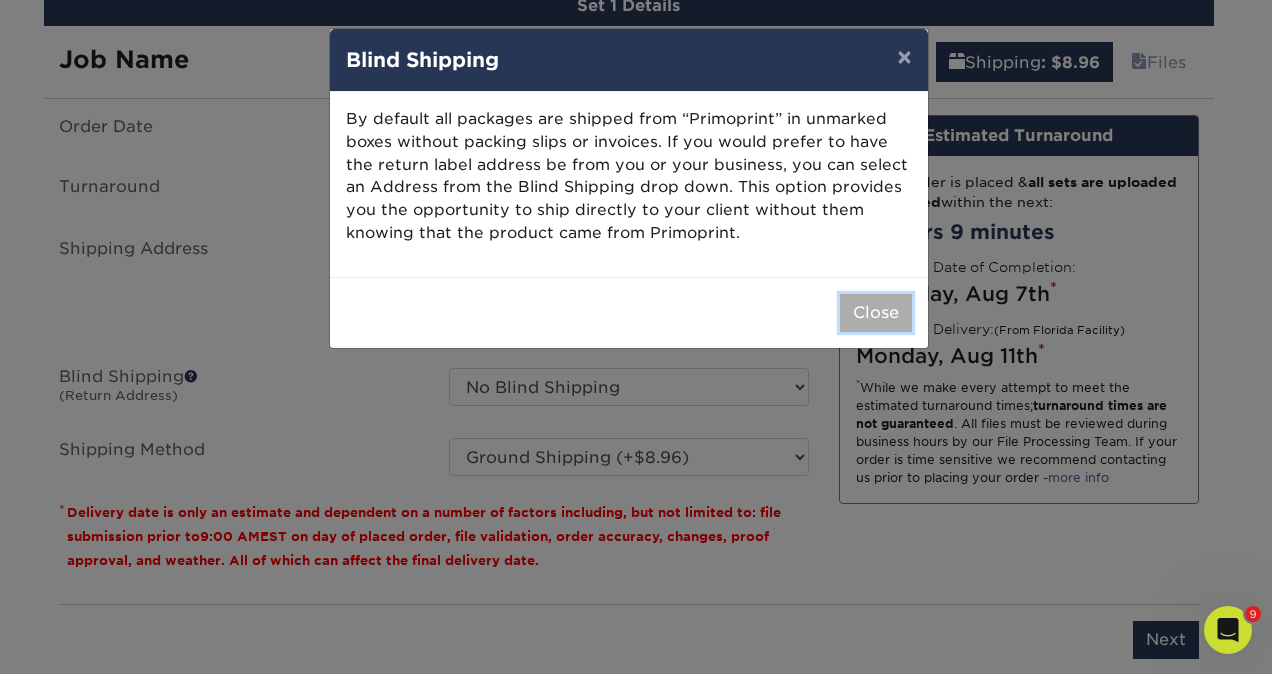 click on "Close" at bounding box center (876, 313) 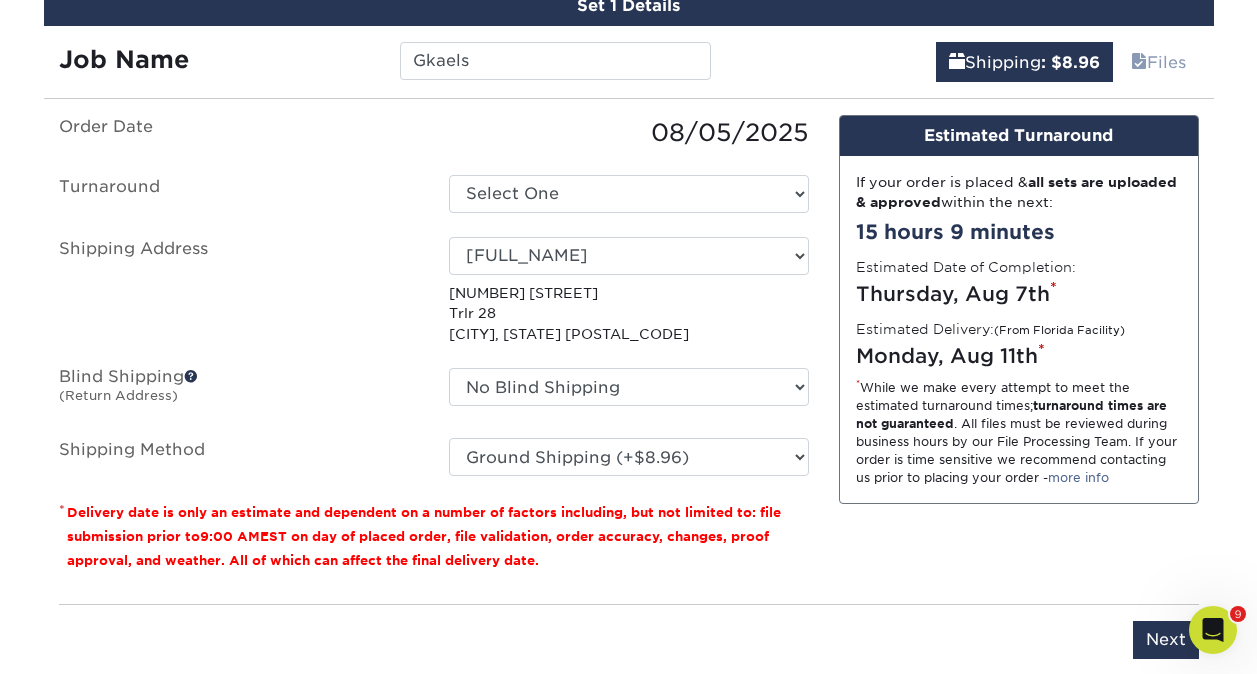 click on "Design  Estimated Turnaround
If your order is placed &  all sets are uploaded & approved  within the next:
[TIME]
Estimated Date of Completion:
[DATE]  *
Estimated Delivery:  (From Florida Facility)
[DATE]  *
*  While we make every attempt to meet the estimated turnaround times;  turnaround times are not guaranteed . All files must be reviewed during business hours by our File Processing Team. If your order is time sensitive we recommend contacting us prior to placing your order -  more info
Production turnaround times begin when the design files are approved and uploaded. Design Services typically take an additional 2-3 days which is dependent on a timely response to proofs that are sent during the design process." at bounding box center (1019, 351) 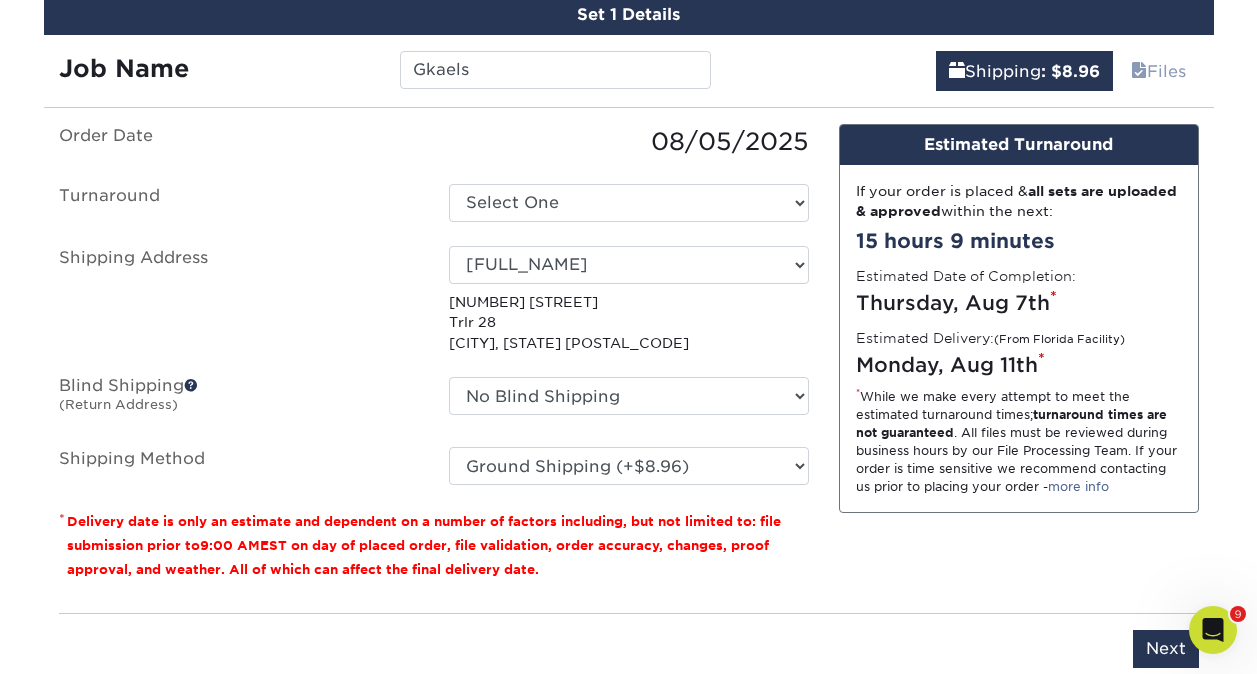 scroll, scrollTop: 1192, scrollLeft: 0, axis: vertical 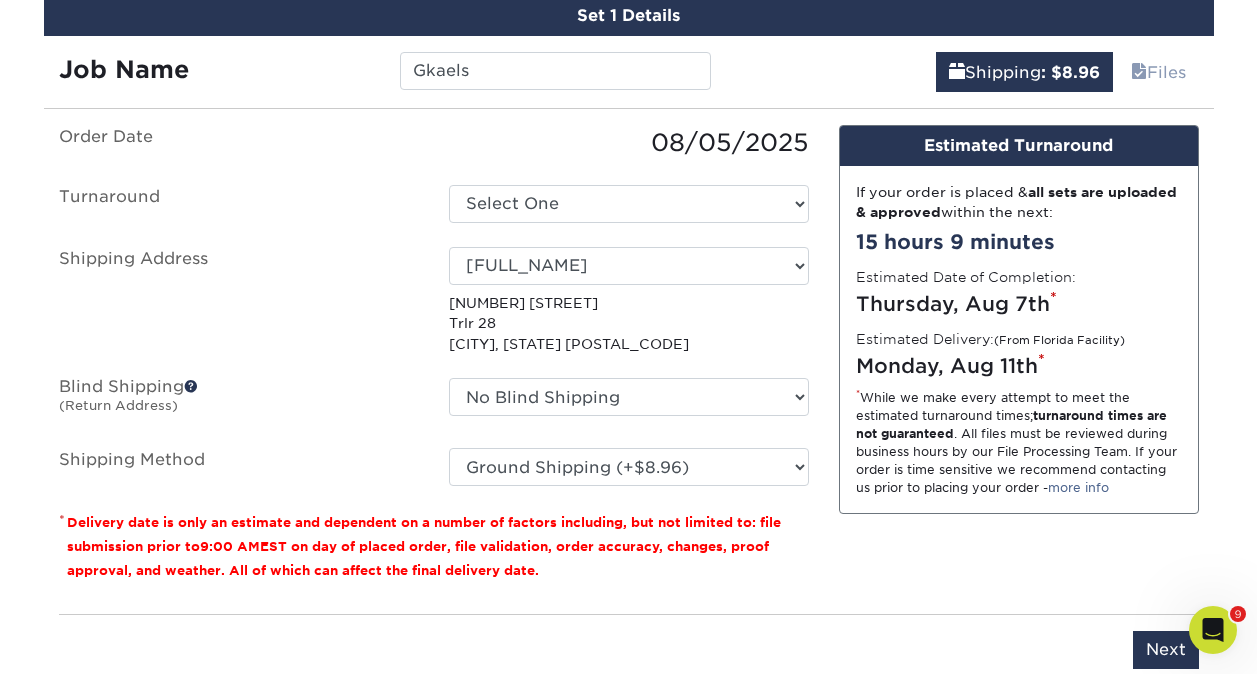 click on "Design  Estimated Turnaround
If your order is placed &  all sets are uploaded & approved  within the next:
[TIME]
Estimated Date of Completion:
[DATE]  *
Estimated Delivery:  (From Florida Facility)
[DATE]  *
*  While we make every attempt to meet the estimated turnaround times;  turnaround times are not guaranteed . All files must be reviewed during business hours by our File Processing Team. If your order is time sensitive we recommend contacting us prior to placing your order -  more info
Production turnaround times begin when the design files are approved and uploaded. Design Services typically take an additional 2-3 days which is dependent on a timely response to proofs that are sent during the design process." at bounding box center (1019, 361) 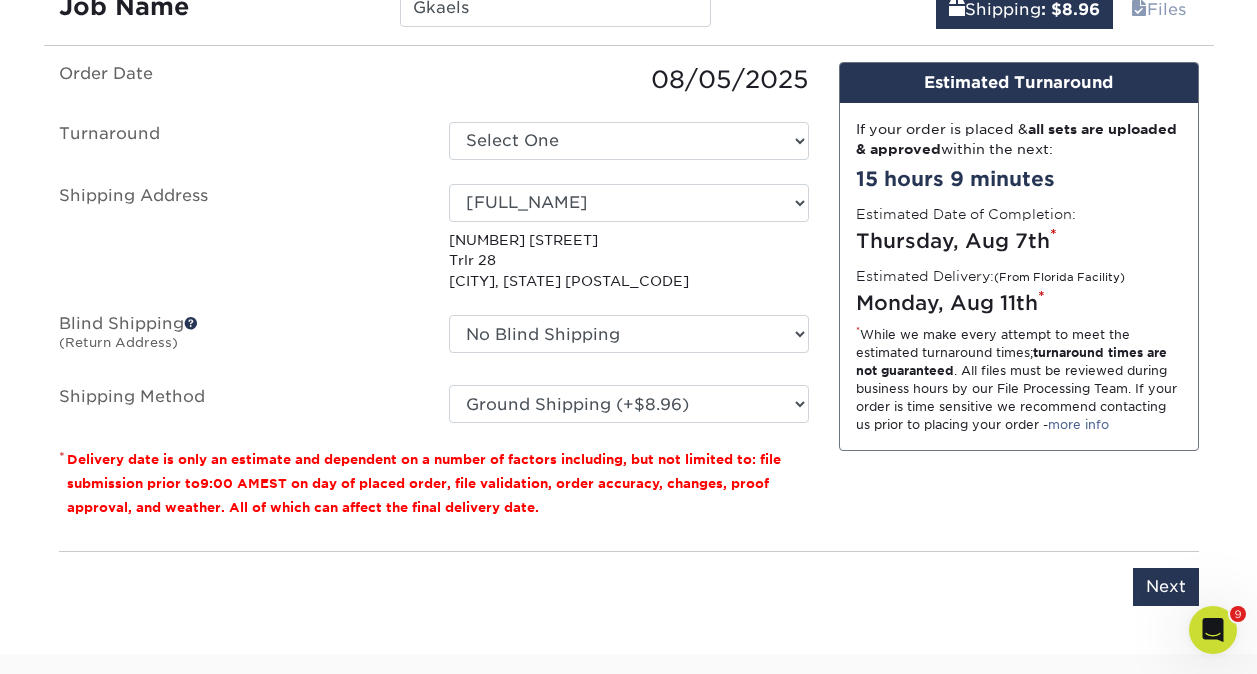 scroll, scrollTop: 1256, scrollLeft: 0, axis: vertical 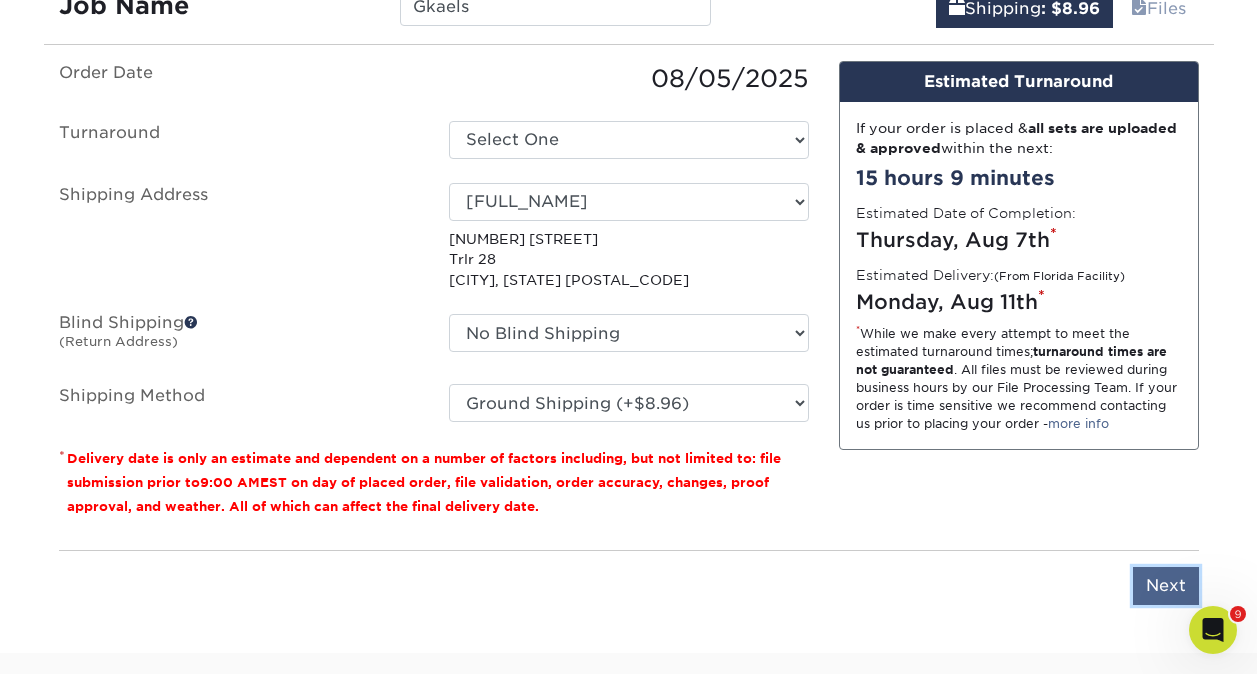 click on "Next" at bounding box center [1166, 586] 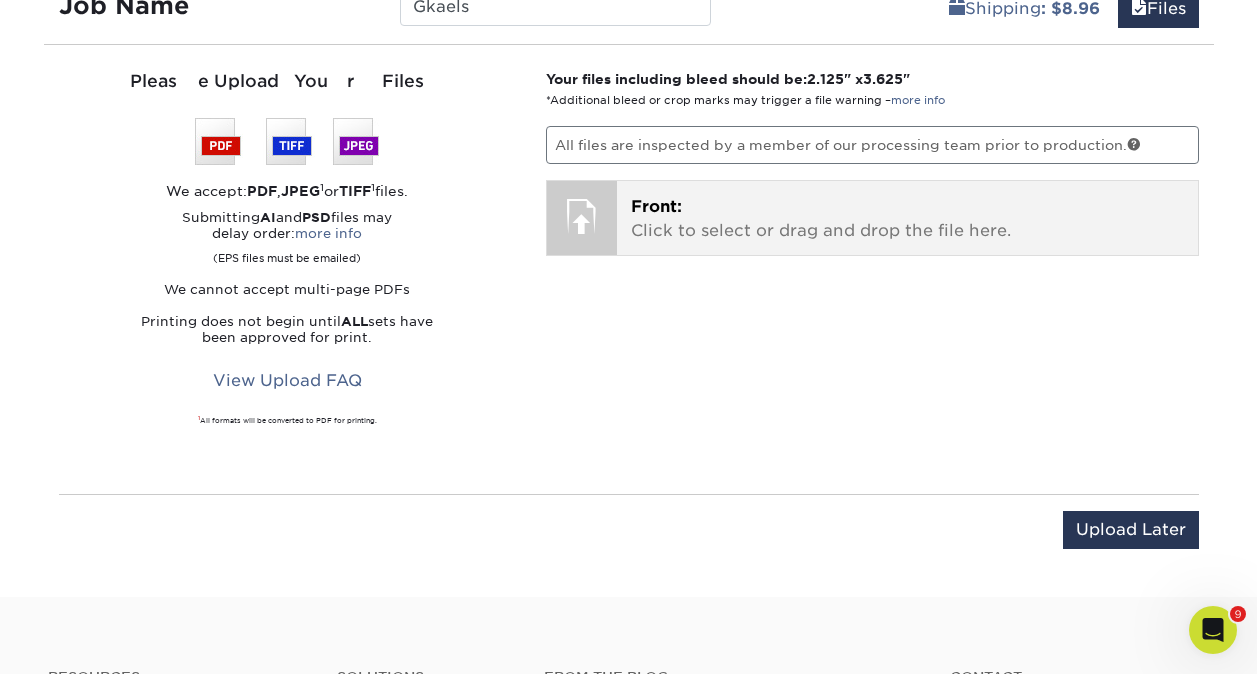 click on "Front: Click to select or drag and drop the file here." at bounding box center [907, 219] 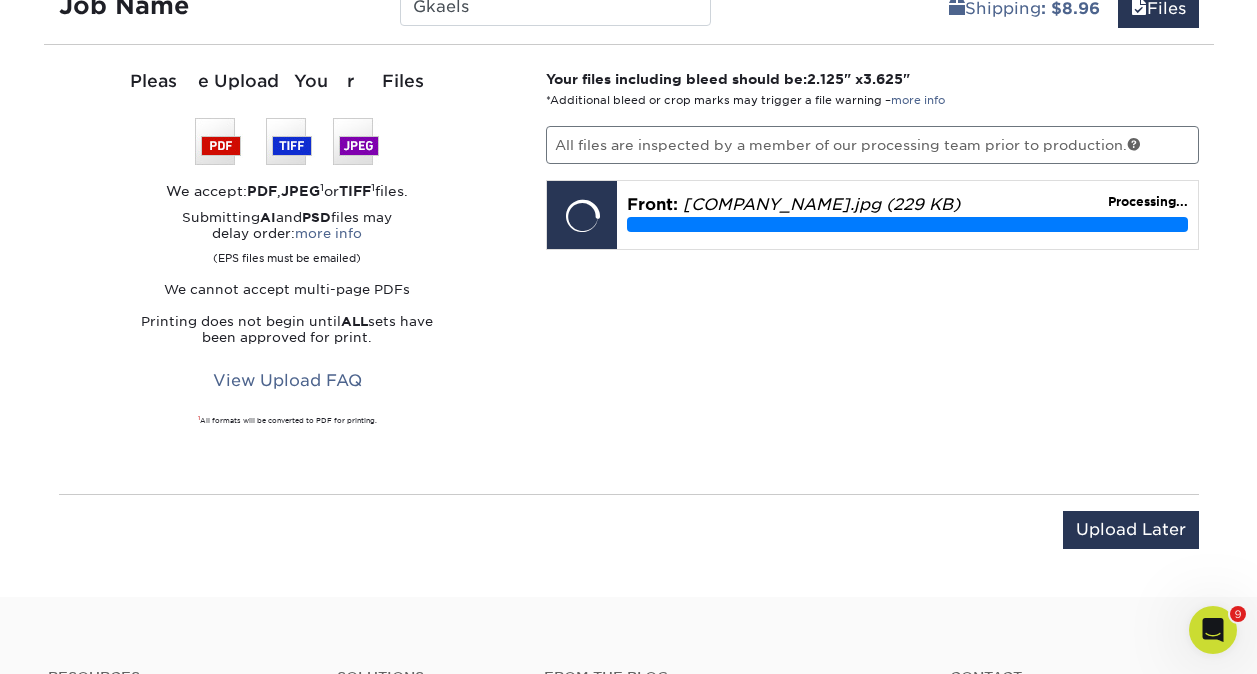 click on "Your files including bleed should be:  [DIMENSIONS]
*Additional bleed or crop marks may trigger a file warning –  more info
All files are inspected by a member of our processing team prior to production.
Front: Click to select or drag and drop the file here.
Choose file
[FILENAME]      [FILESIZE]               ✔    ✘
Front:   [FILENAME] ([FILESIZE])
Processing...
Front:   [FILENAME] ([FILESIZE])
Replace
Approve with Errors *
* This may delay your delivery date!
Front:" at bounding box center [872, 269] 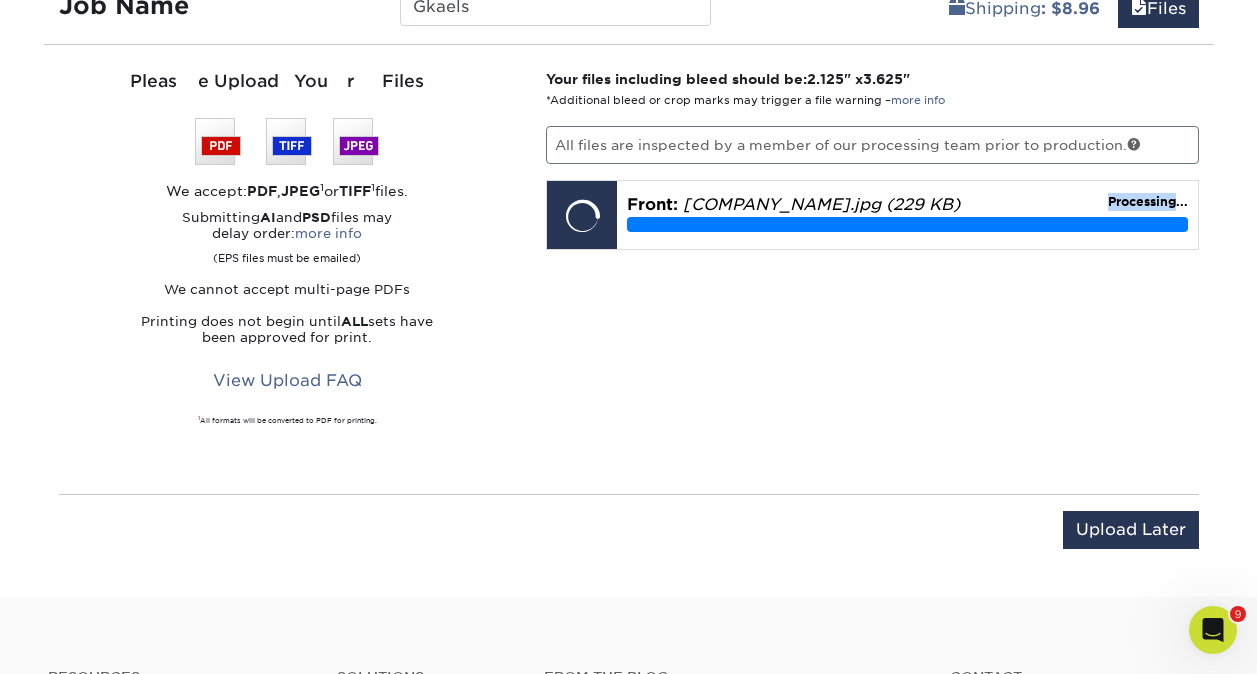 click on "Your files including bleed should be:  [DIMENSIONS]
*Additional bleed or crop marks may trigger a file warning –  more info
All files are inspected by a member of our processing team prior to production.
Front: Click to select or drag and drop the file here.
Choose file
[FILENAME]      [FILESIZE]               ✔    ✘
Front:   [FILENAME] ([FILESIZE])
Processing...
Front:   [FILENAME] ([FILESIZE])
Replace
Approve with Errors *
* This may delay your delivery date!
Front:" at bounding box center [872, 269] 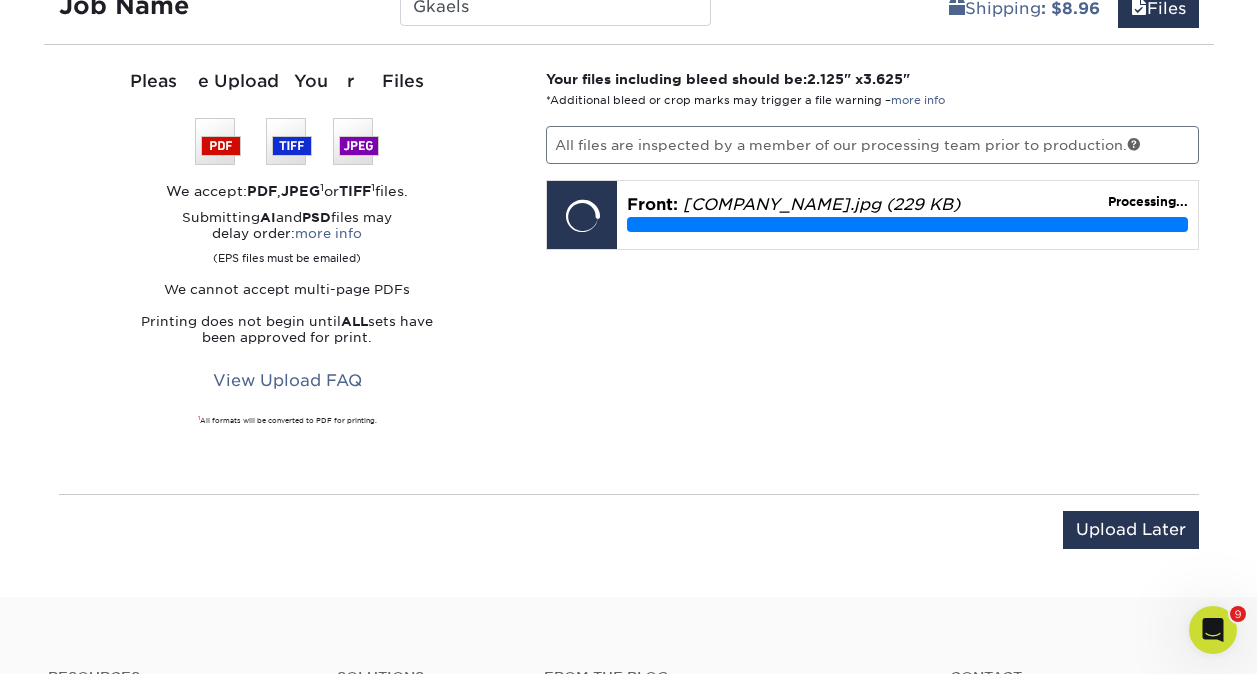 drag, startPoint x: 639, startPoint y: 251, endPoint x: 690, endPoint y: 330, distance: 94.031906 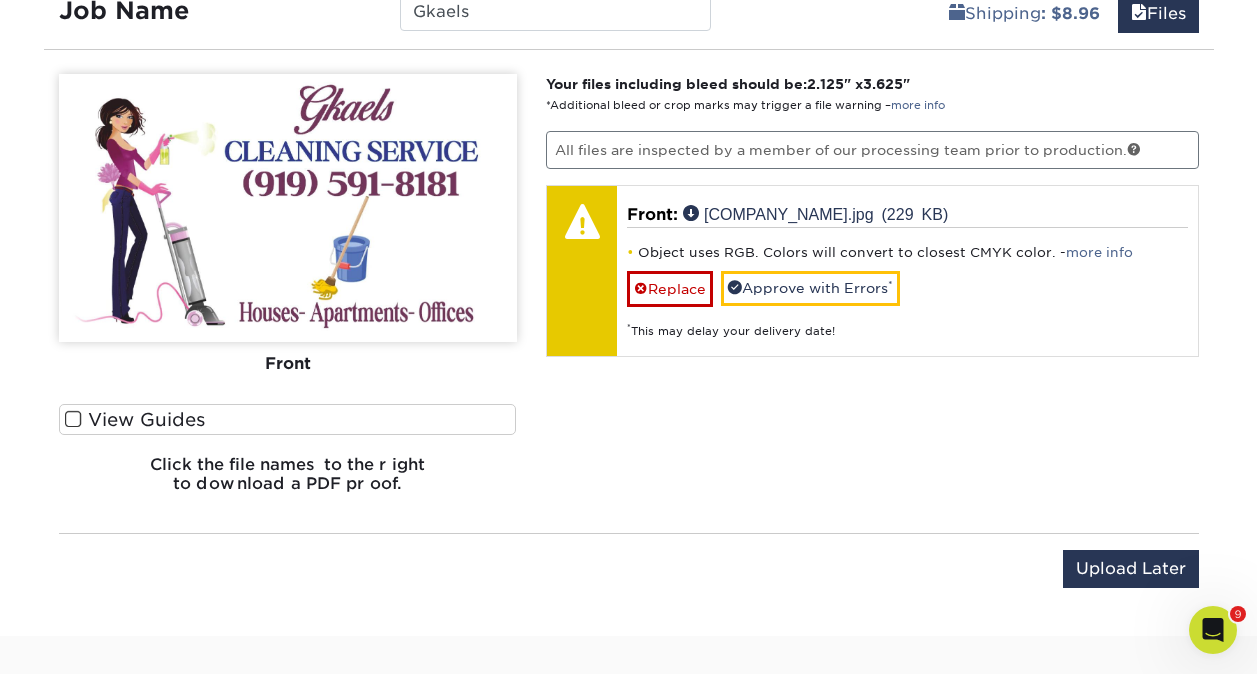 scroll, scrollTop: 1250, scrollLeft: 0, axis: vertical 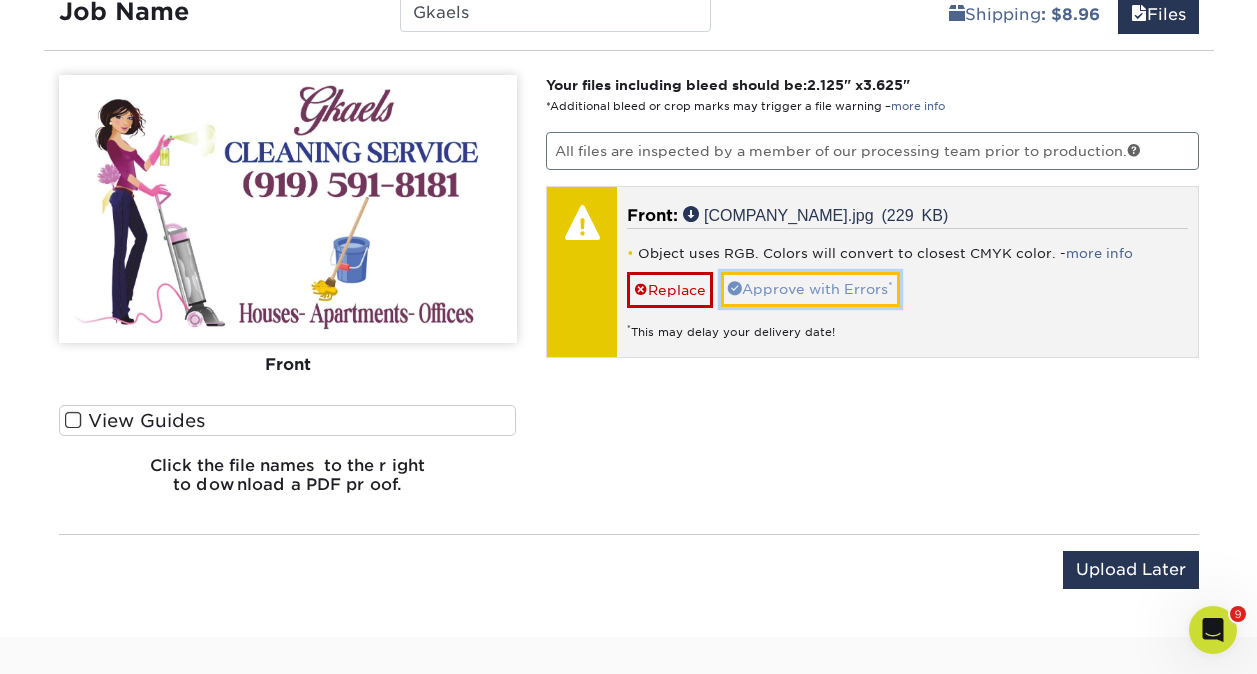 click on "Approve with Errors *" at bounding box center (810, 289) 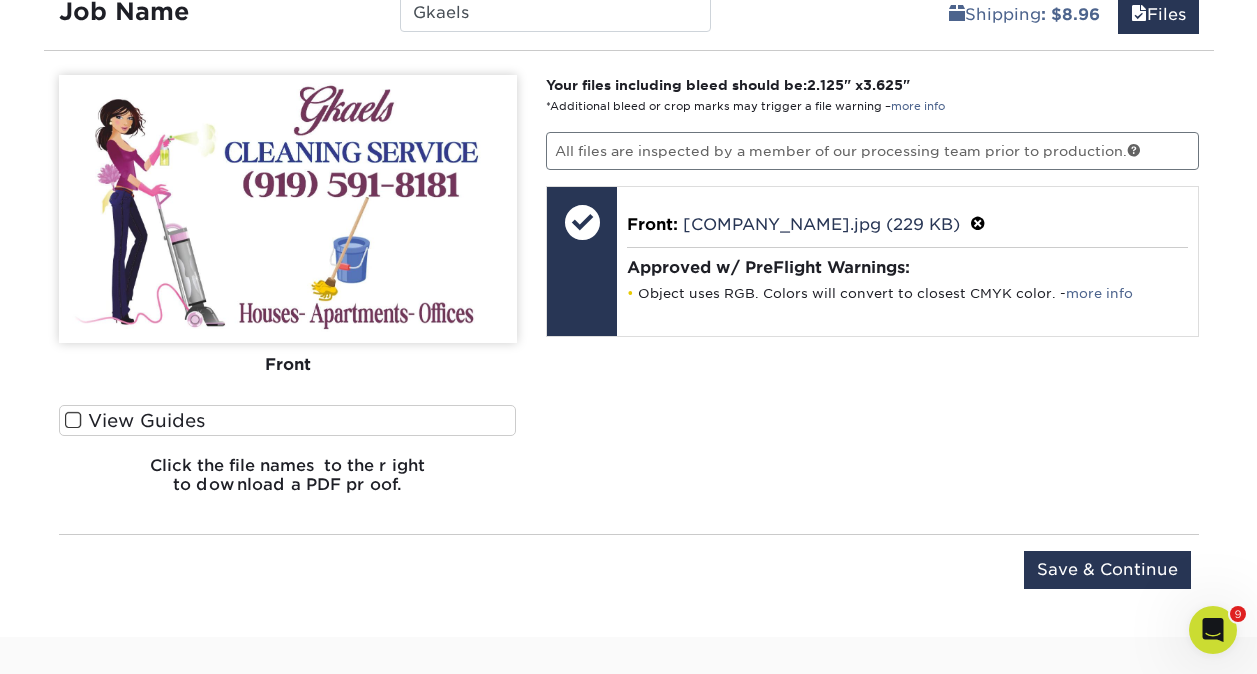 click on "Your files including bleed should be:  [DIMENSIONS]
*Additional bleed or crop marks may trigger a file warning –  more info
All files are inspected by a member of our processing team prior to production.
Front: Click to select or drag and drop the file here.
Choose file
[FILENAME]      [FILESIZE]               ✔    ✘
Front:   [FILENAME] ([FILESIZE])
Processing...
Front:   [FILENAME] ([FILESIZE])
Object uses RGB. Colors will convert to closest CMYK color. -  more info
Replace
Approve with Errors *
* This may delay your delivery date!
Front:" at bounding box center (872, 292) 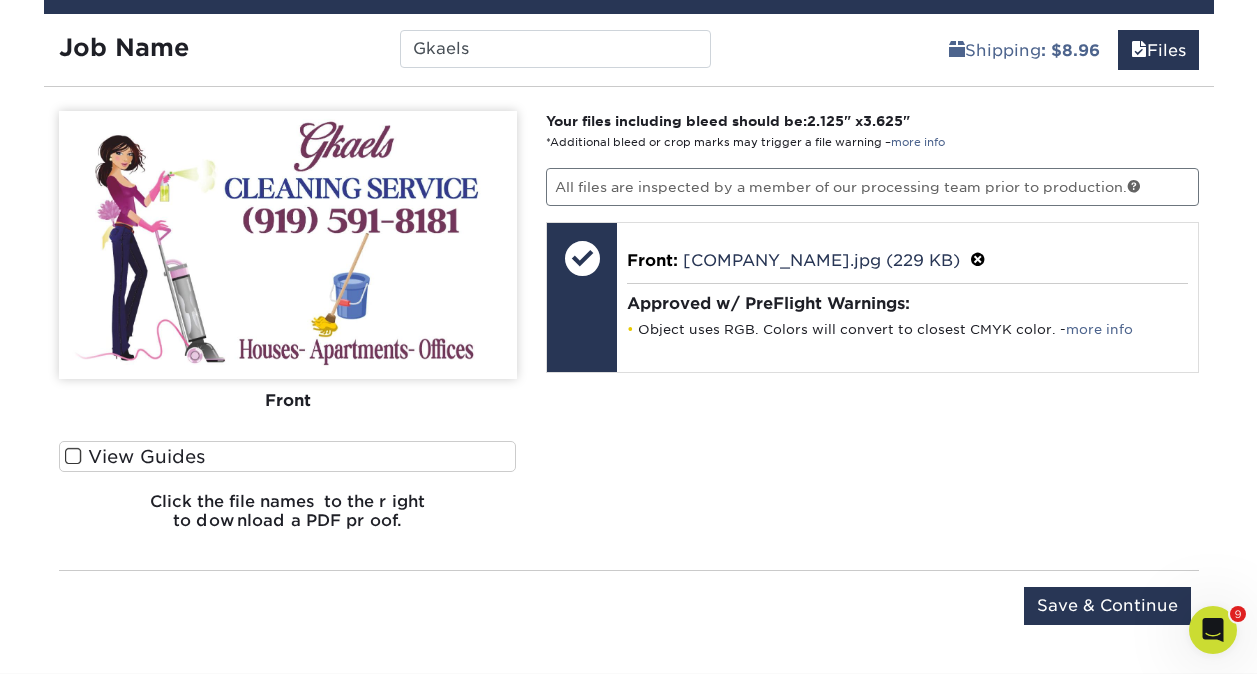 scroll, scrollTop: 1250, scrollLeft: 0, axis: vertical 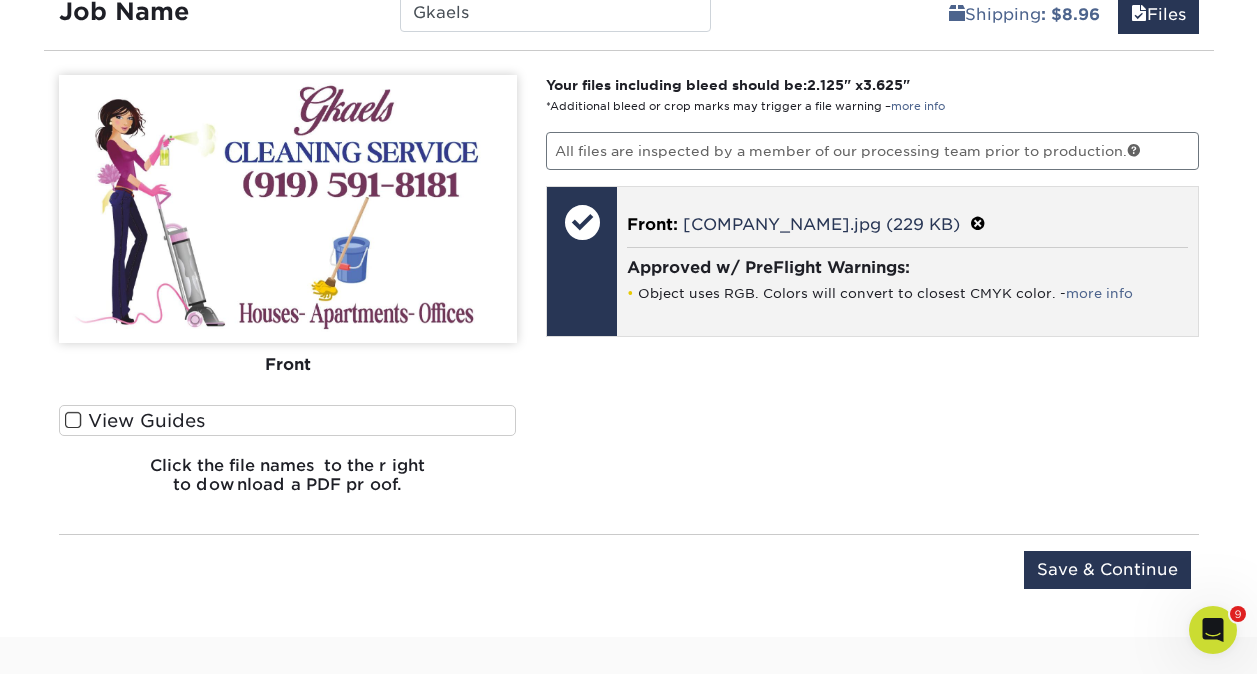 click at bounding box center (978, 224) 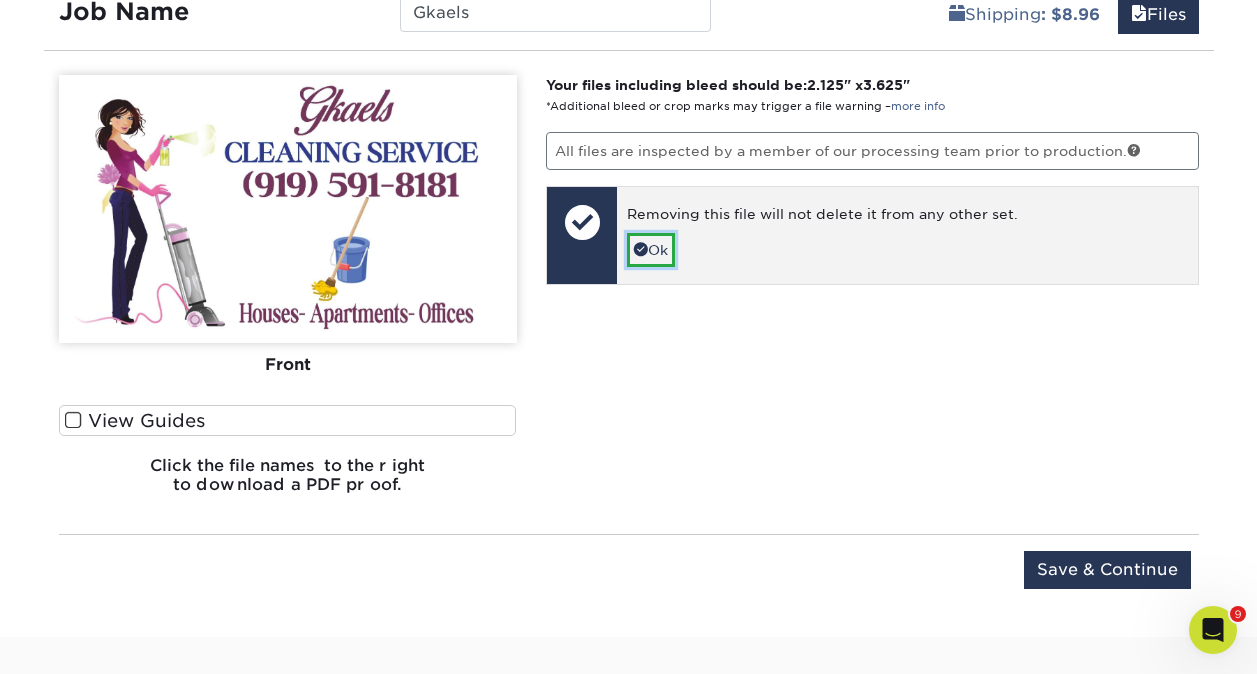 click on "Ok" at bounding box center (651, 250) 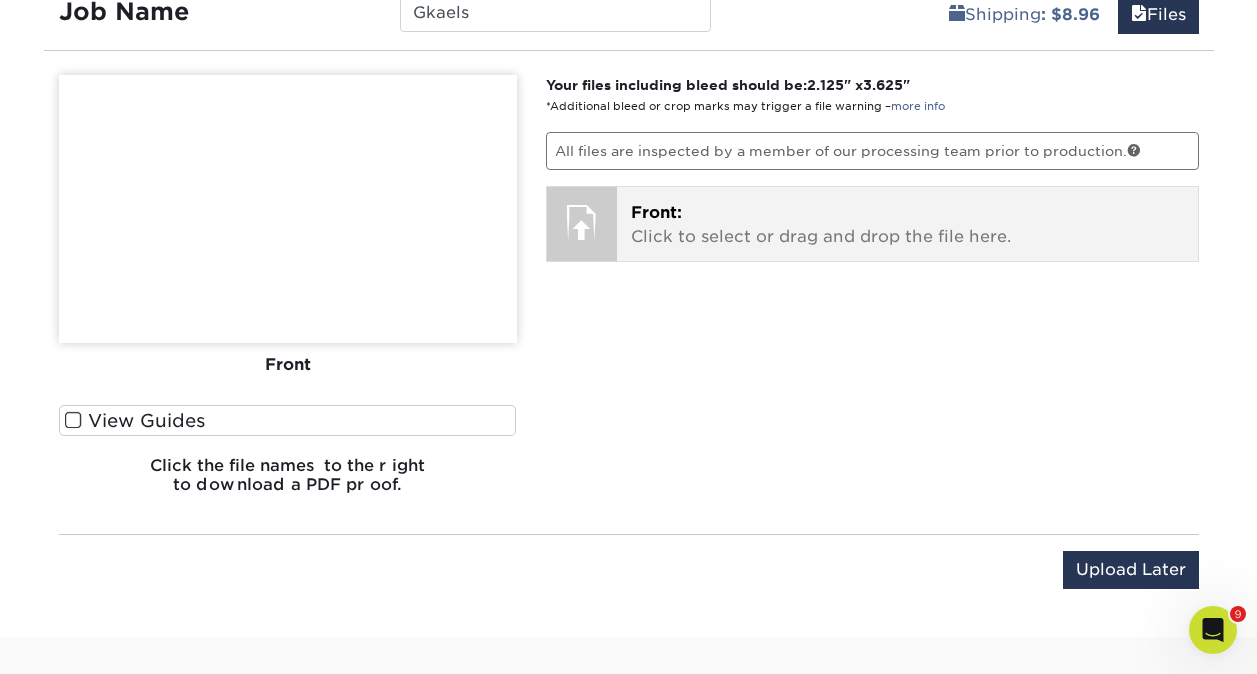 click on "Front: Click to select or drag and drop the file here." at bounding box center [907, 225] 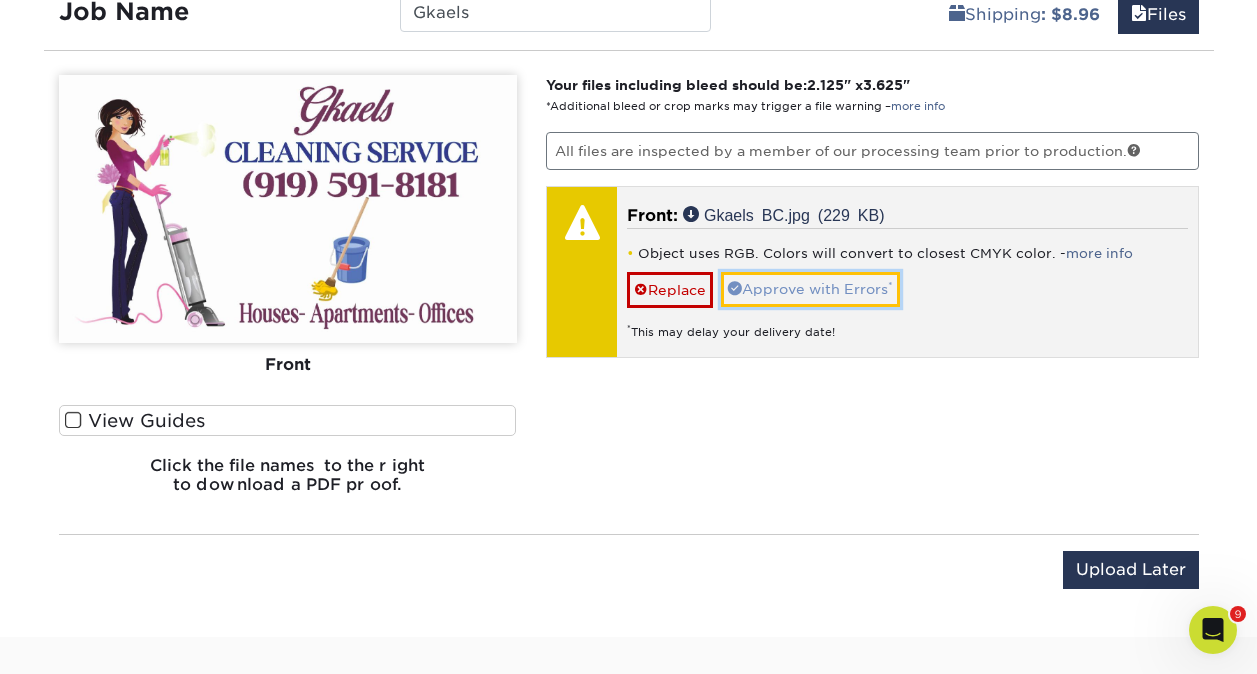 click on "Approve with Errors *" at bounding box center [810, 289] 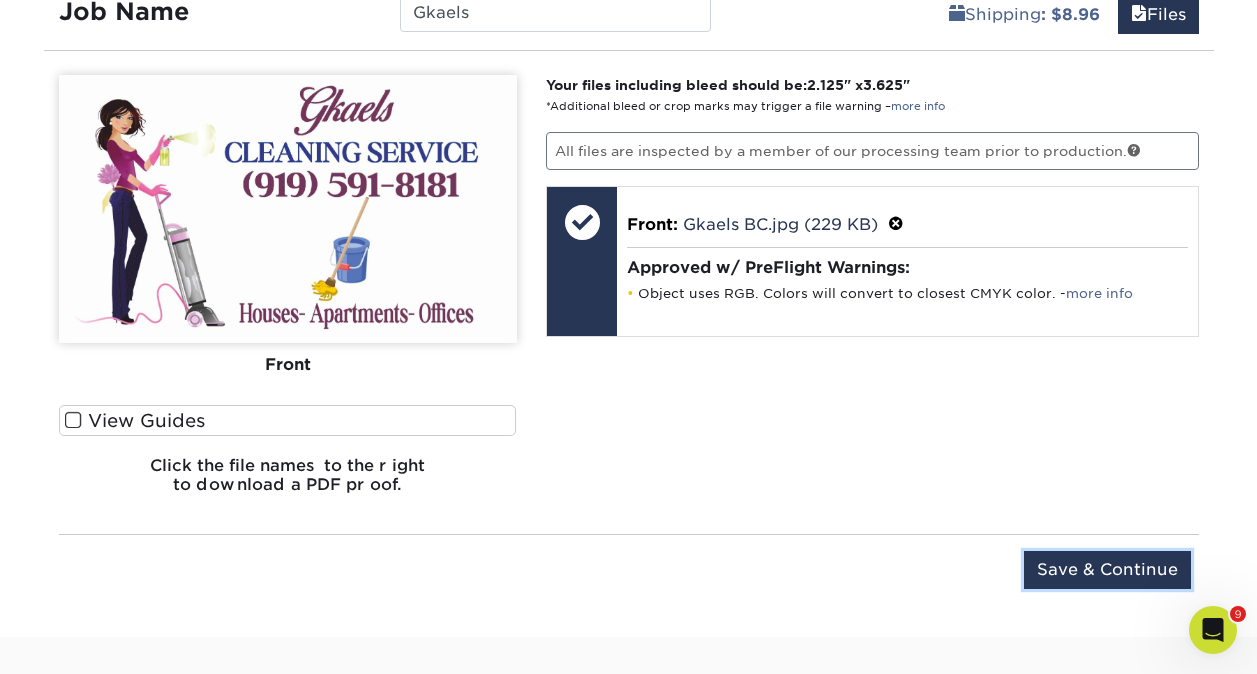 click on "Save & Continue" at bounding box center [1107, 570] 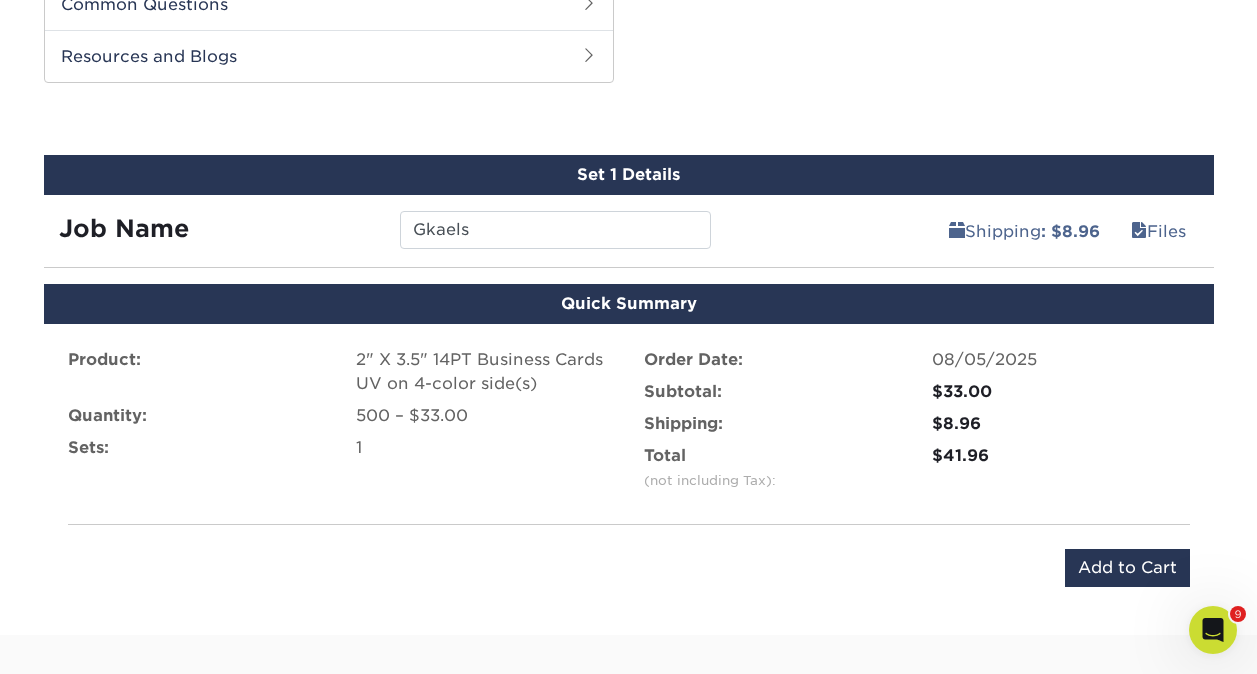 scroll, scrollTop: 1200, scrollLeft: 0, axis: vertical 